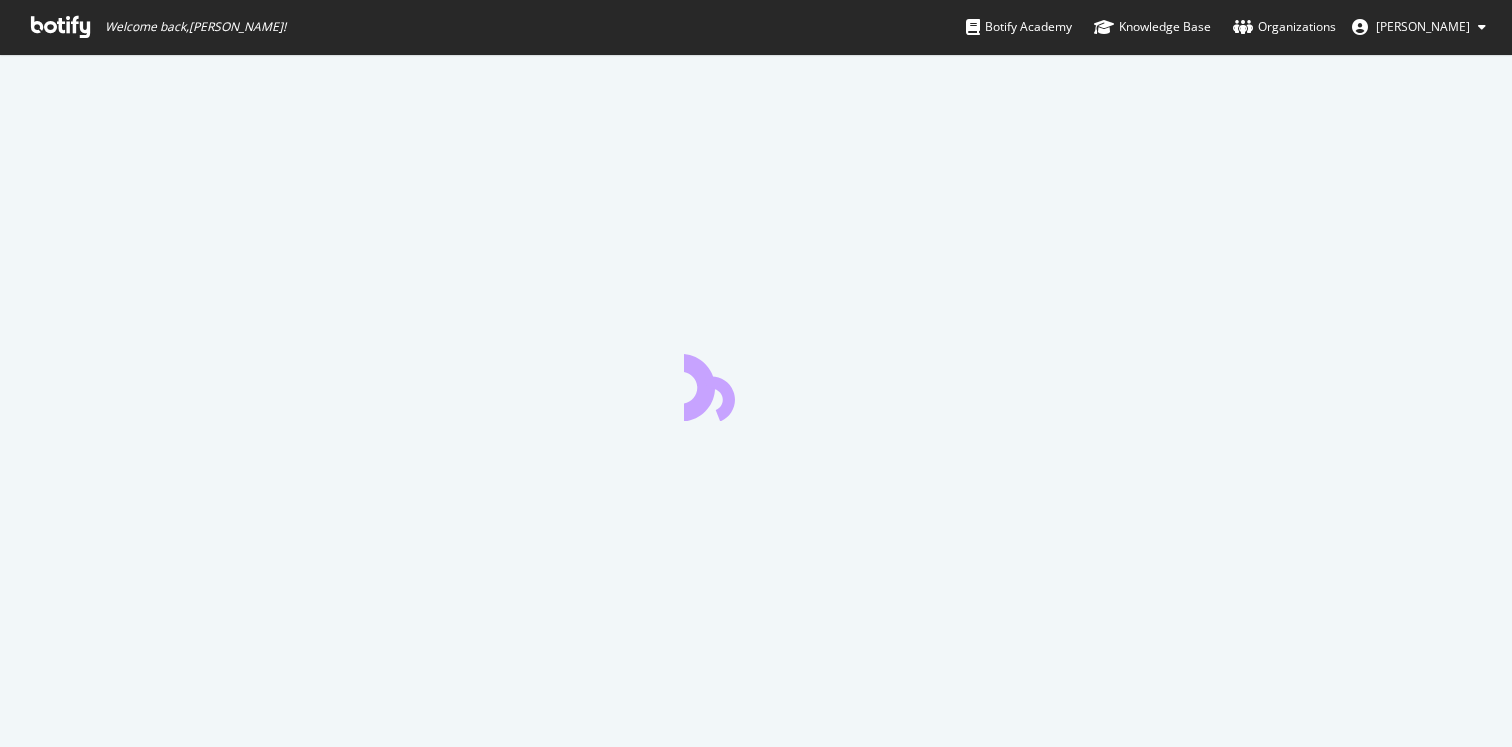 scroll, scrollTop: 0, scrollLeft: 0, axis: both 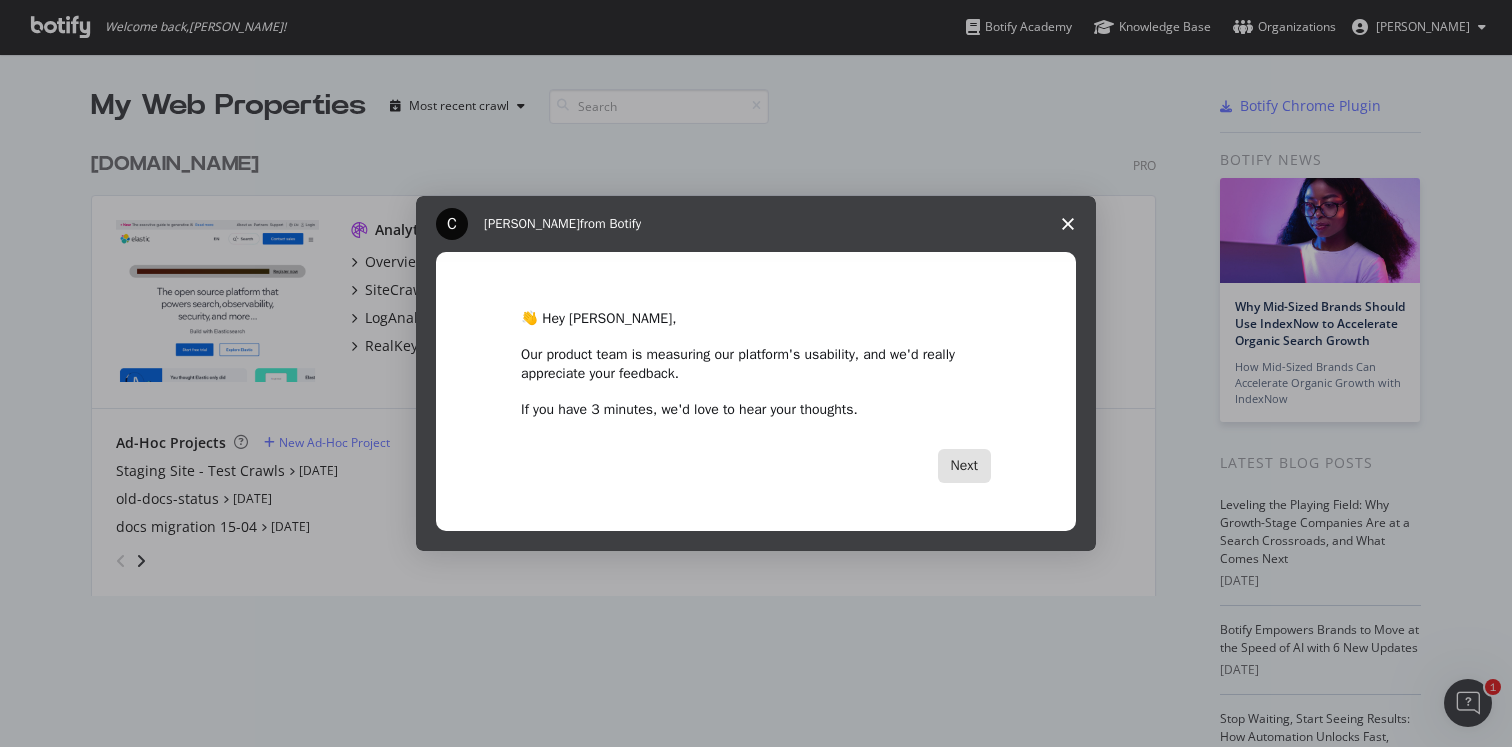 click on "Next" at bounding box center [964, 466] 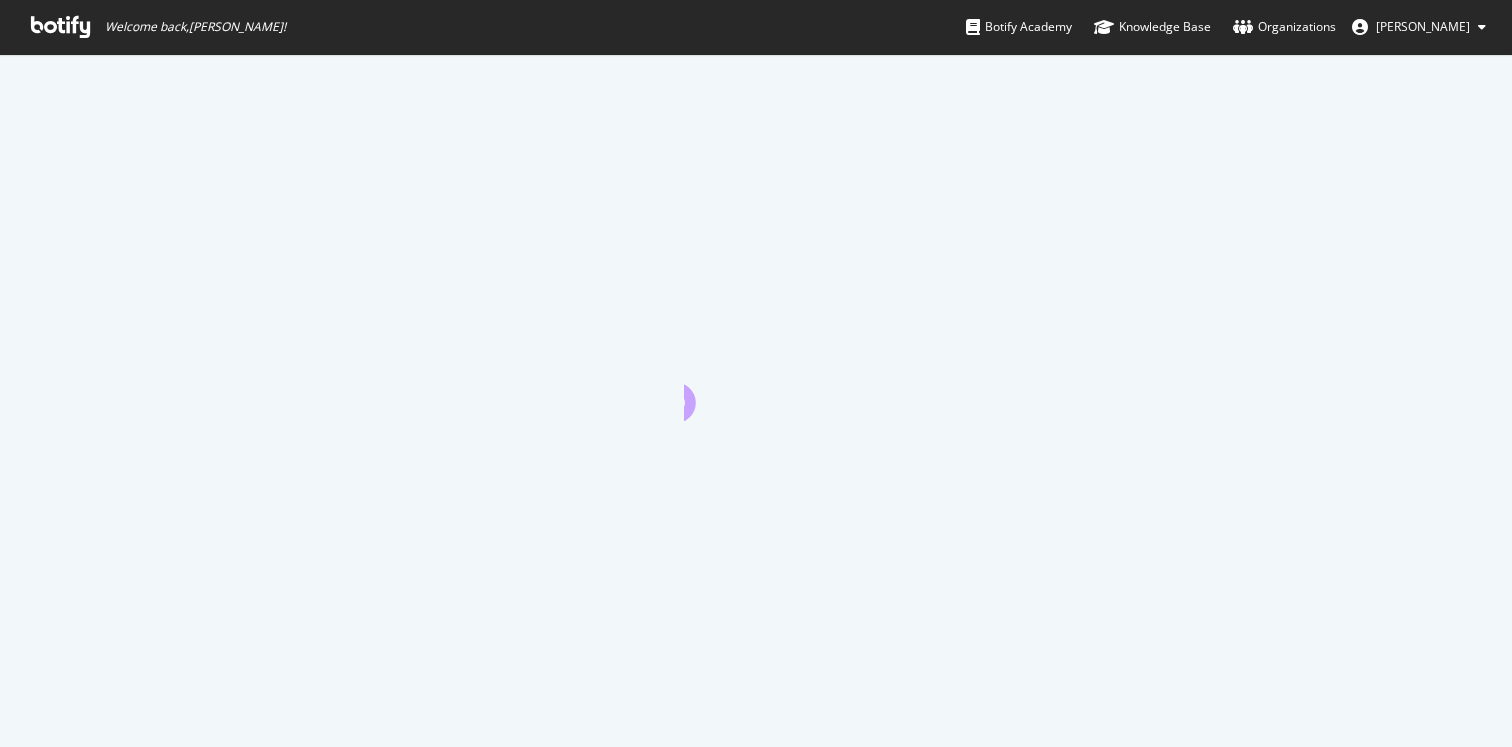 scroll, scrollTop: 0, scrollLeft: 0, axis: both 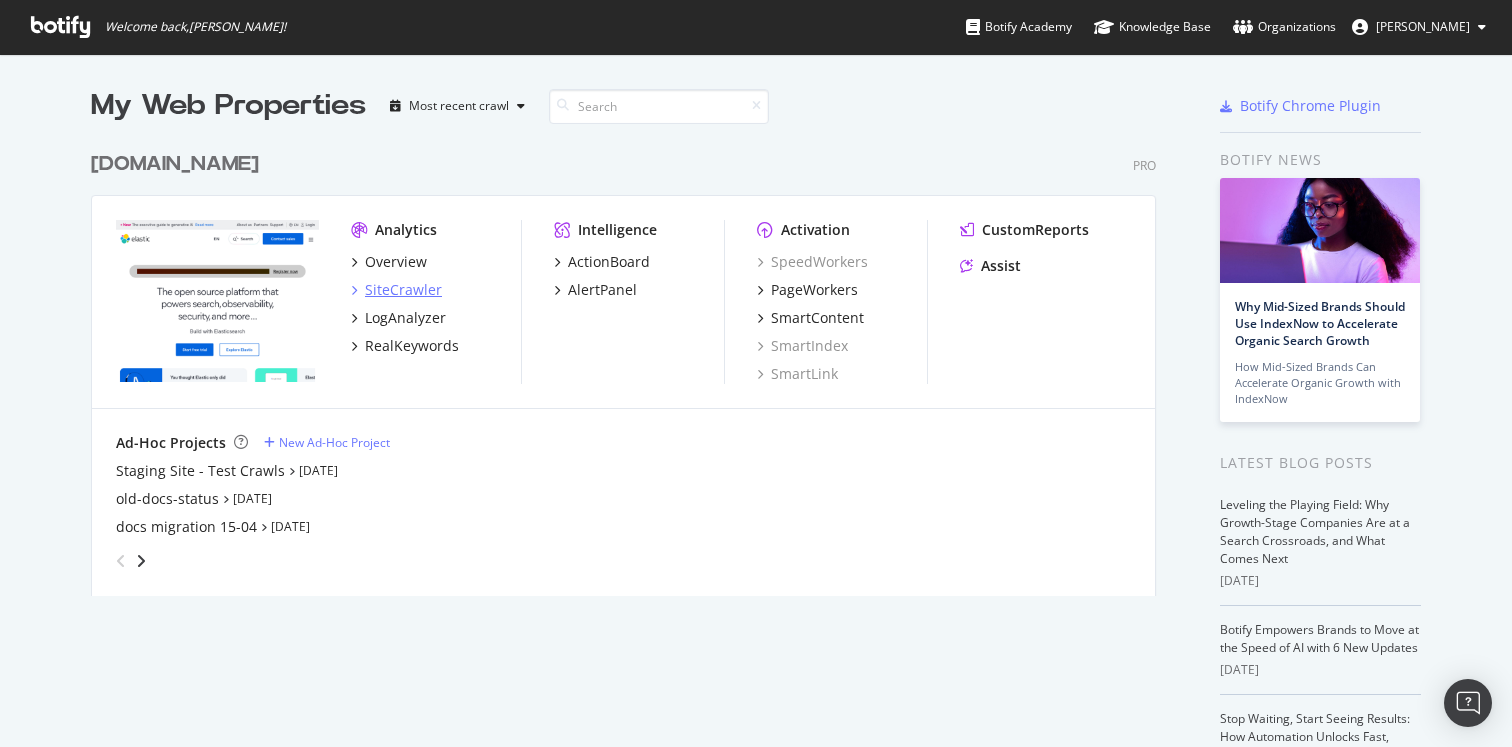 click on "SiteCrawler" at bounding box center (403, 290) 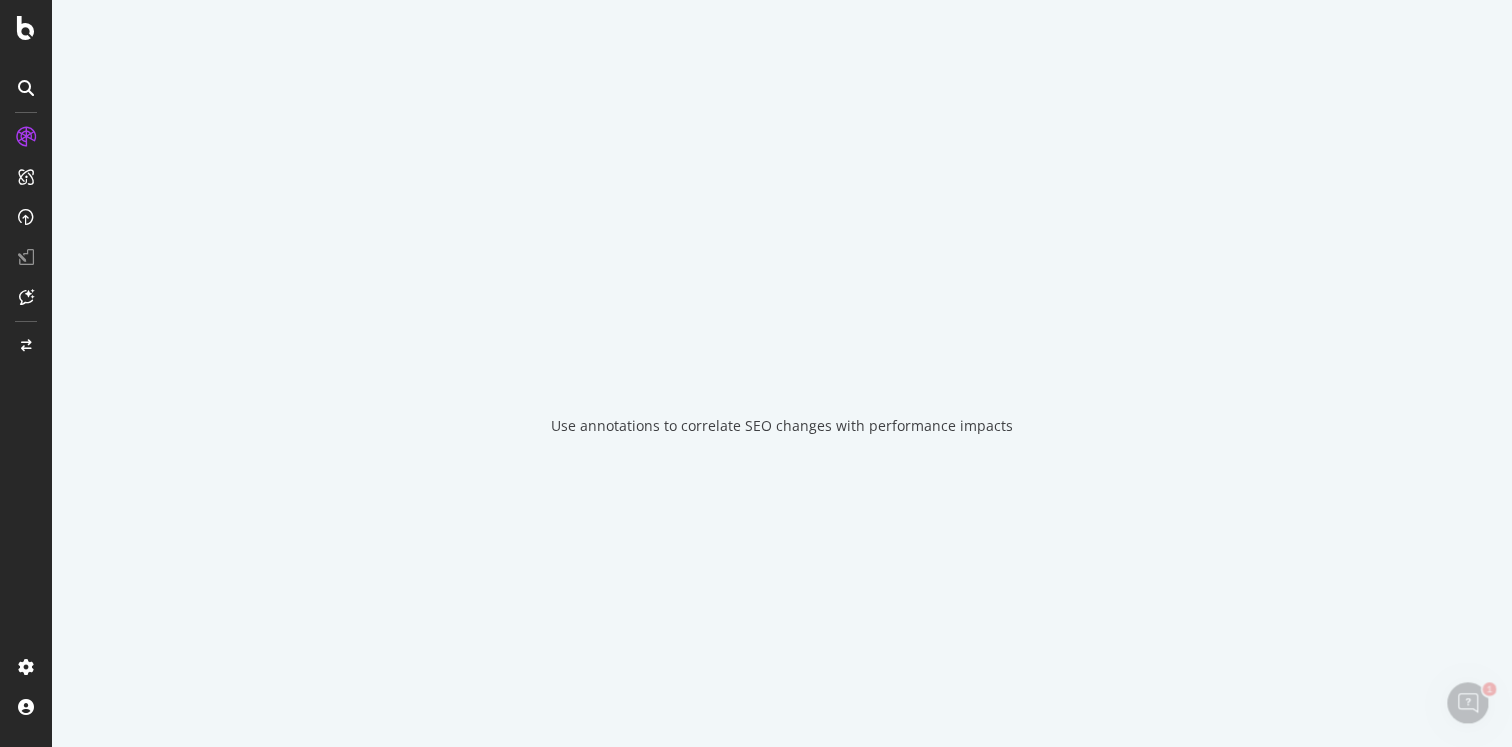scroll, scrollTop: 0, scrollLeft: 0, axis: both 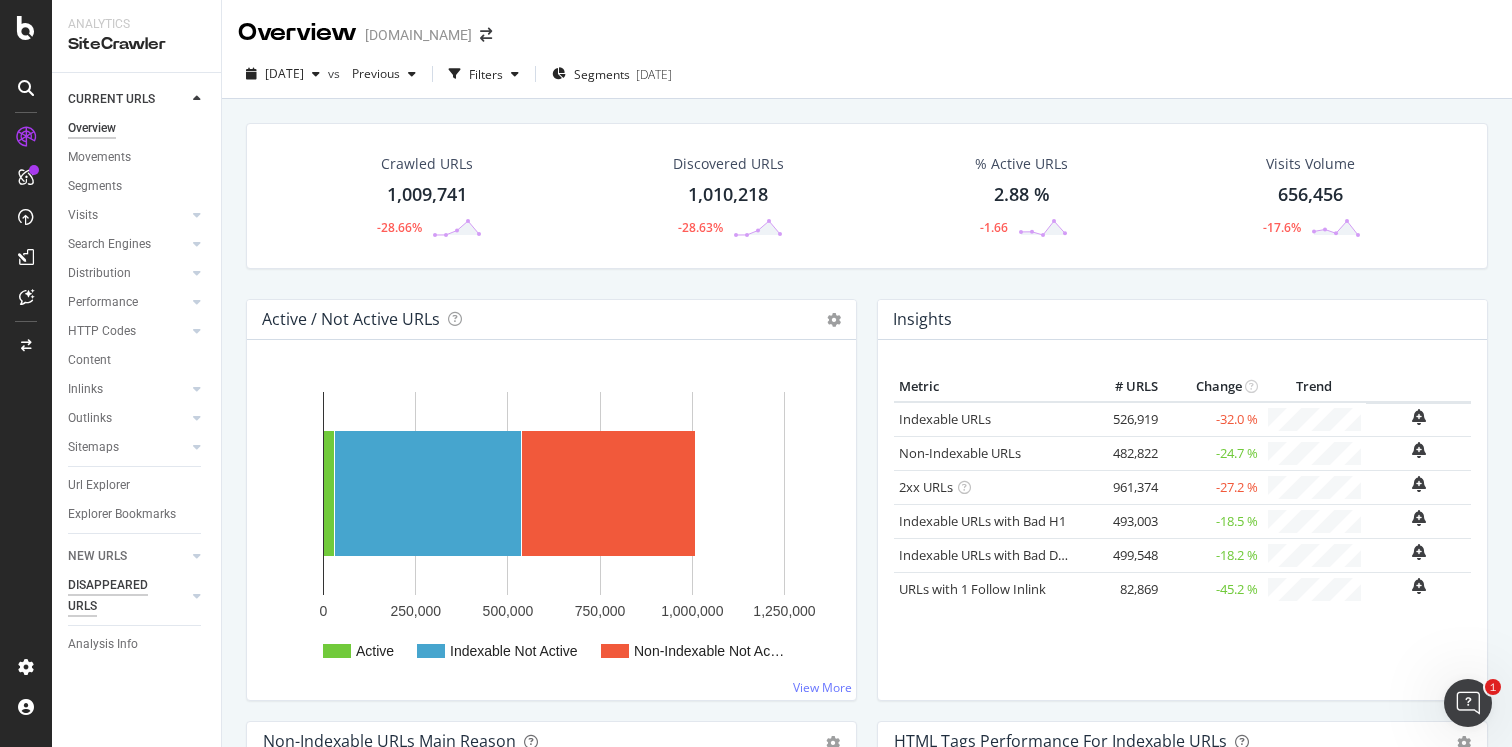 click on "DISAPPEARED URLS" at bounding box center (118, 596) 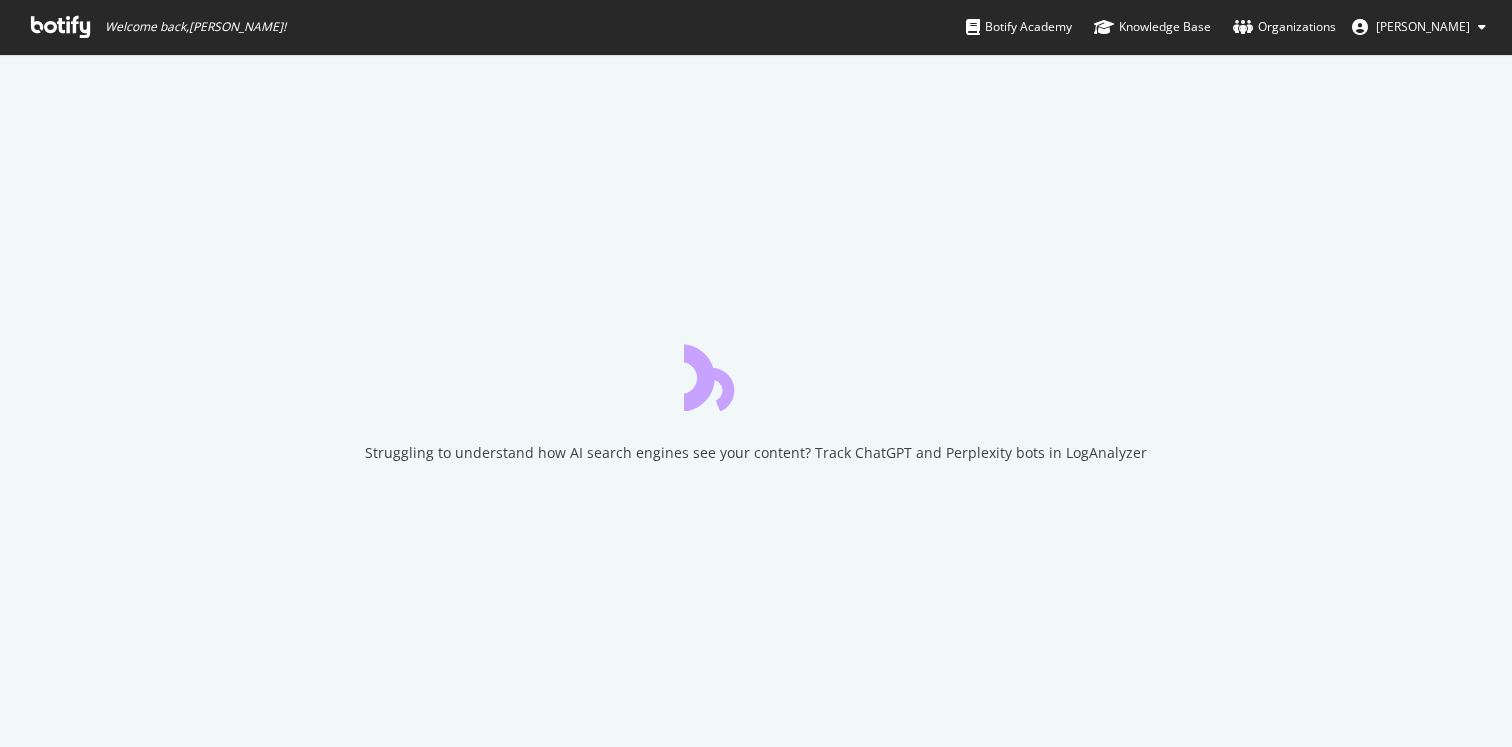 scroll, scrollTop: 0, scrollLeft: 0, axis: both 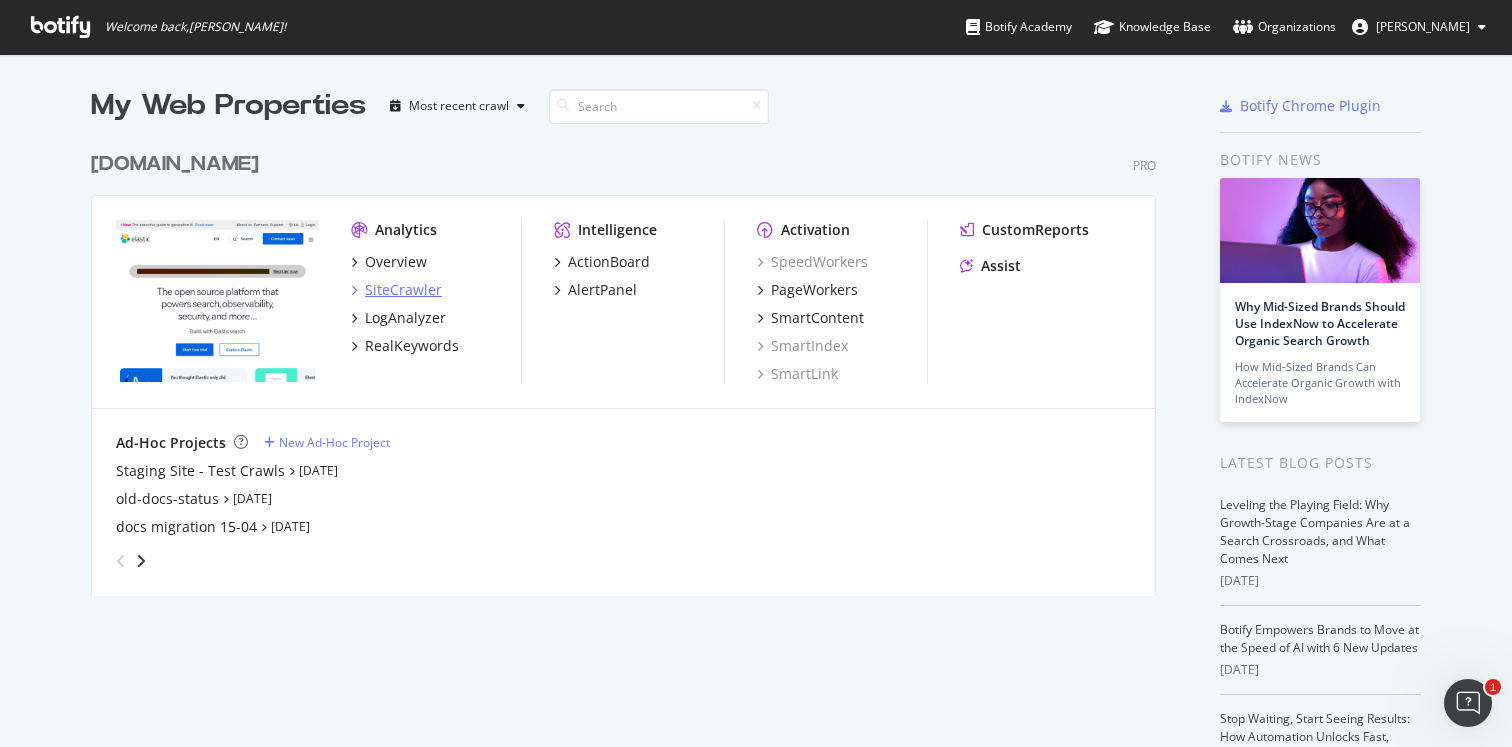 click on "SiteCrawler" at bounding box center [403, 290] 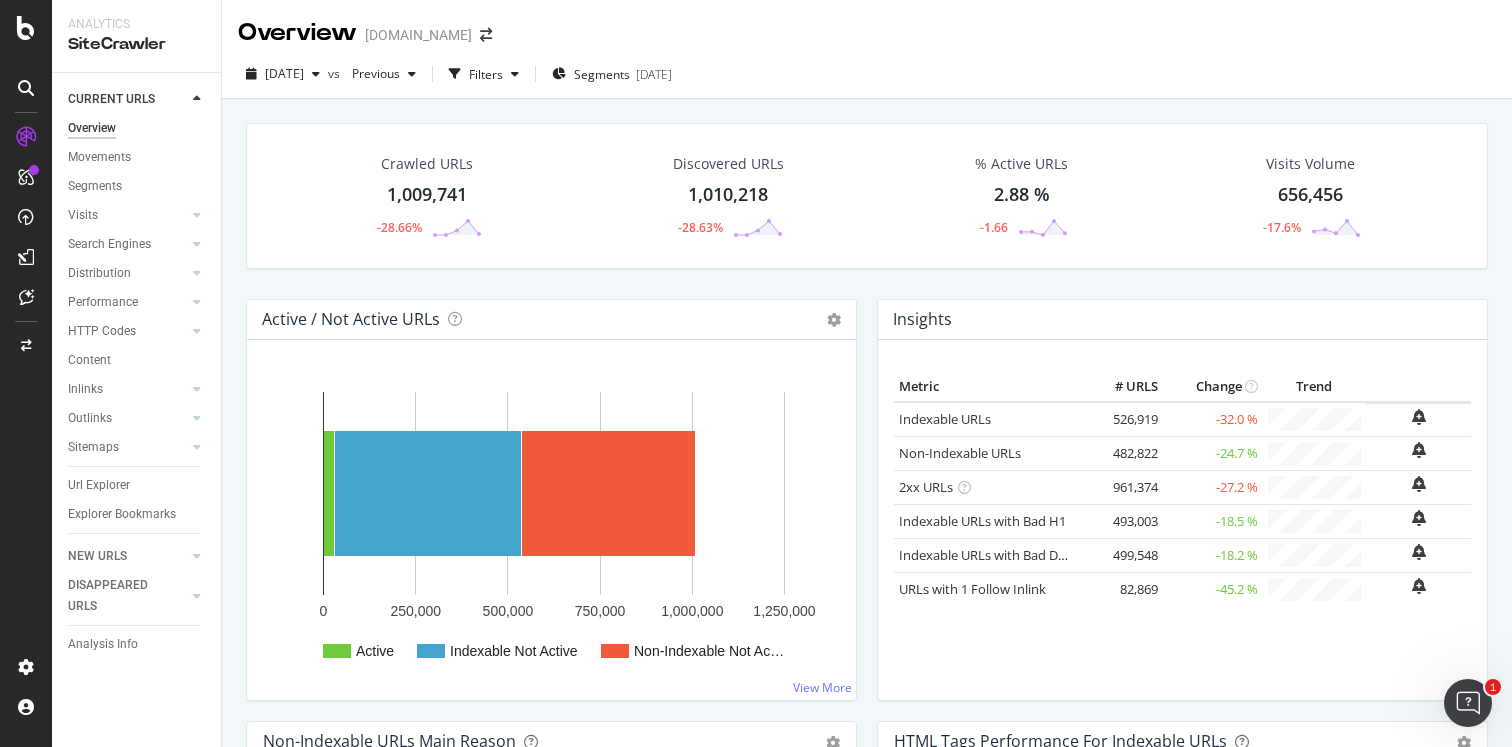 drag, startPoint x: 119, startPoint y: 480, endPoint x: 808, endPoint y: 315, distance: 708.48145 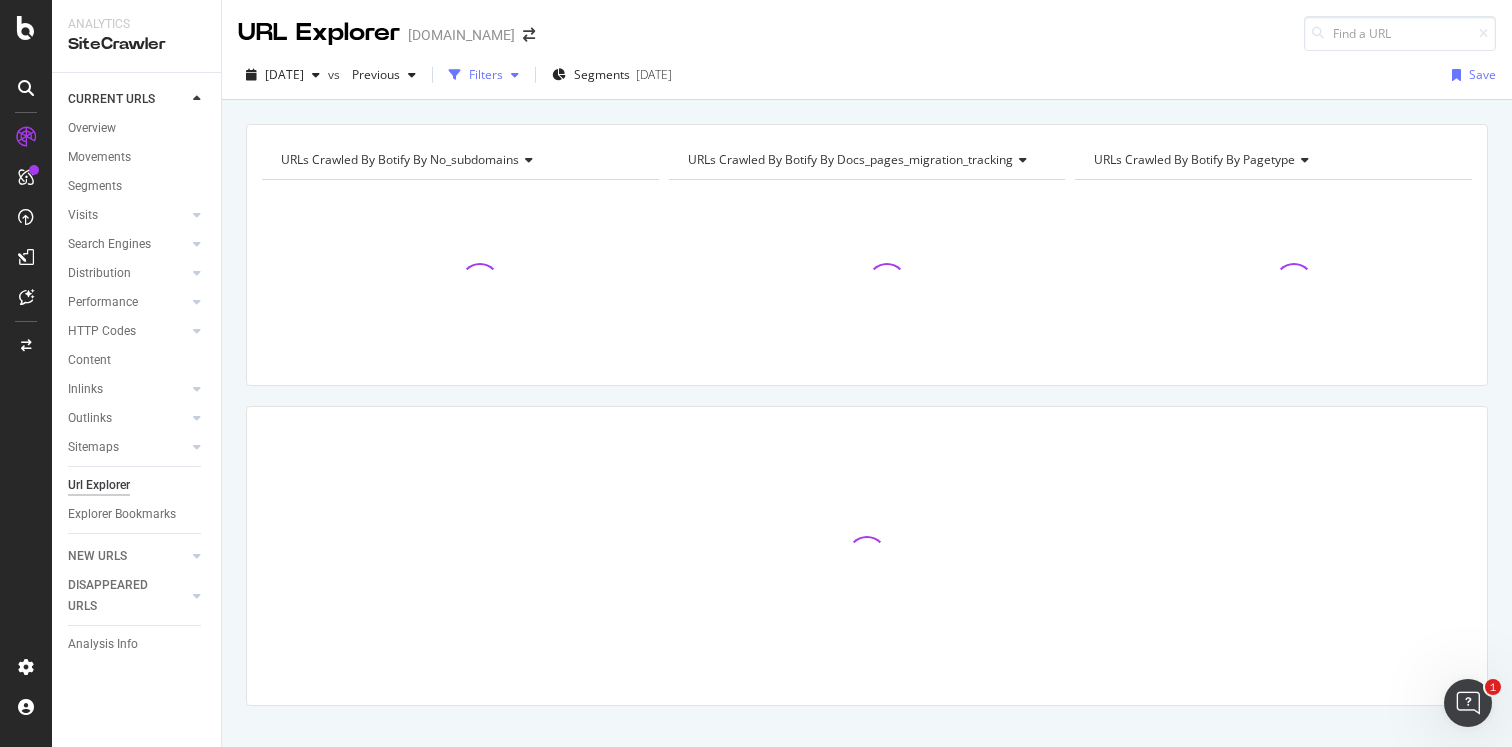 click at bounding box center [515, 75] 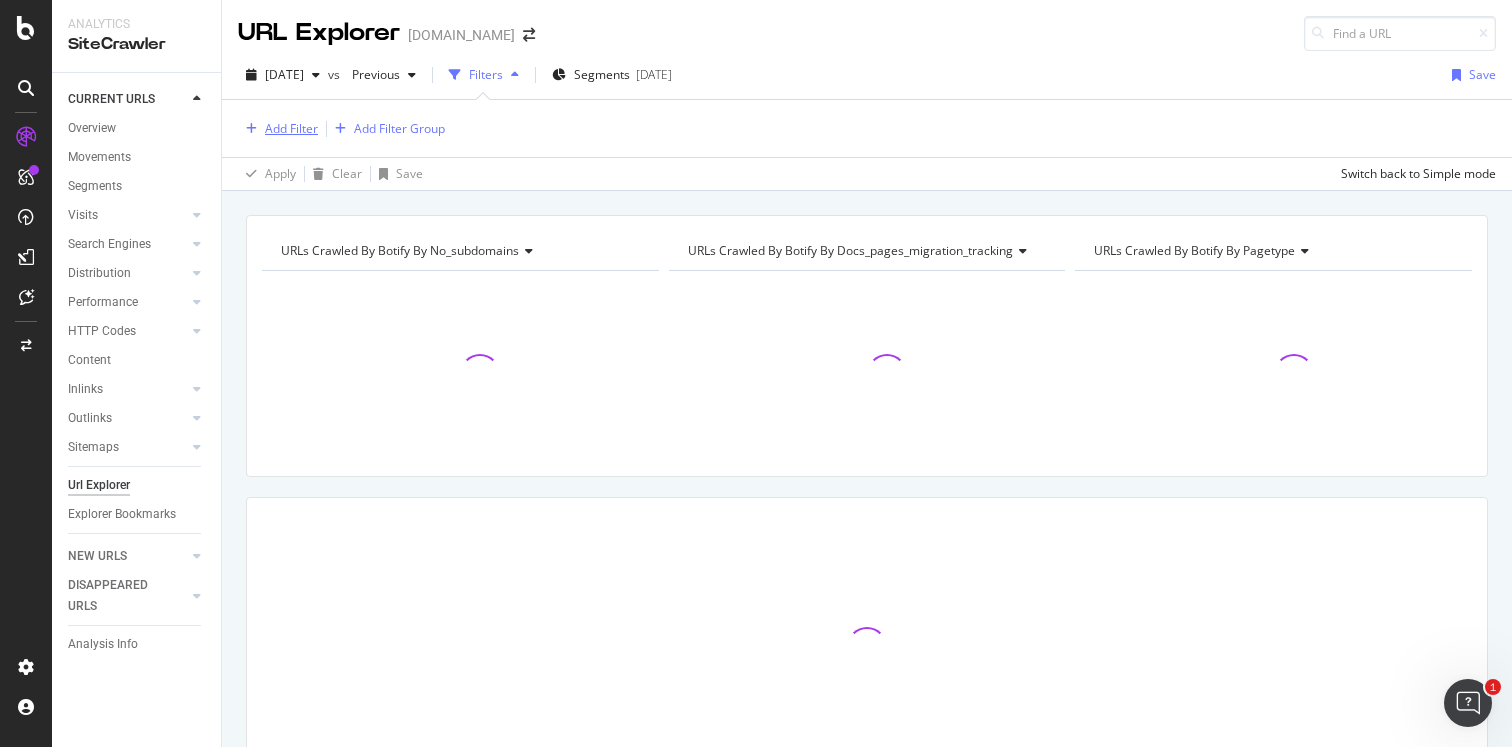 click on "Add Filter" at bounding box center [291, 128] 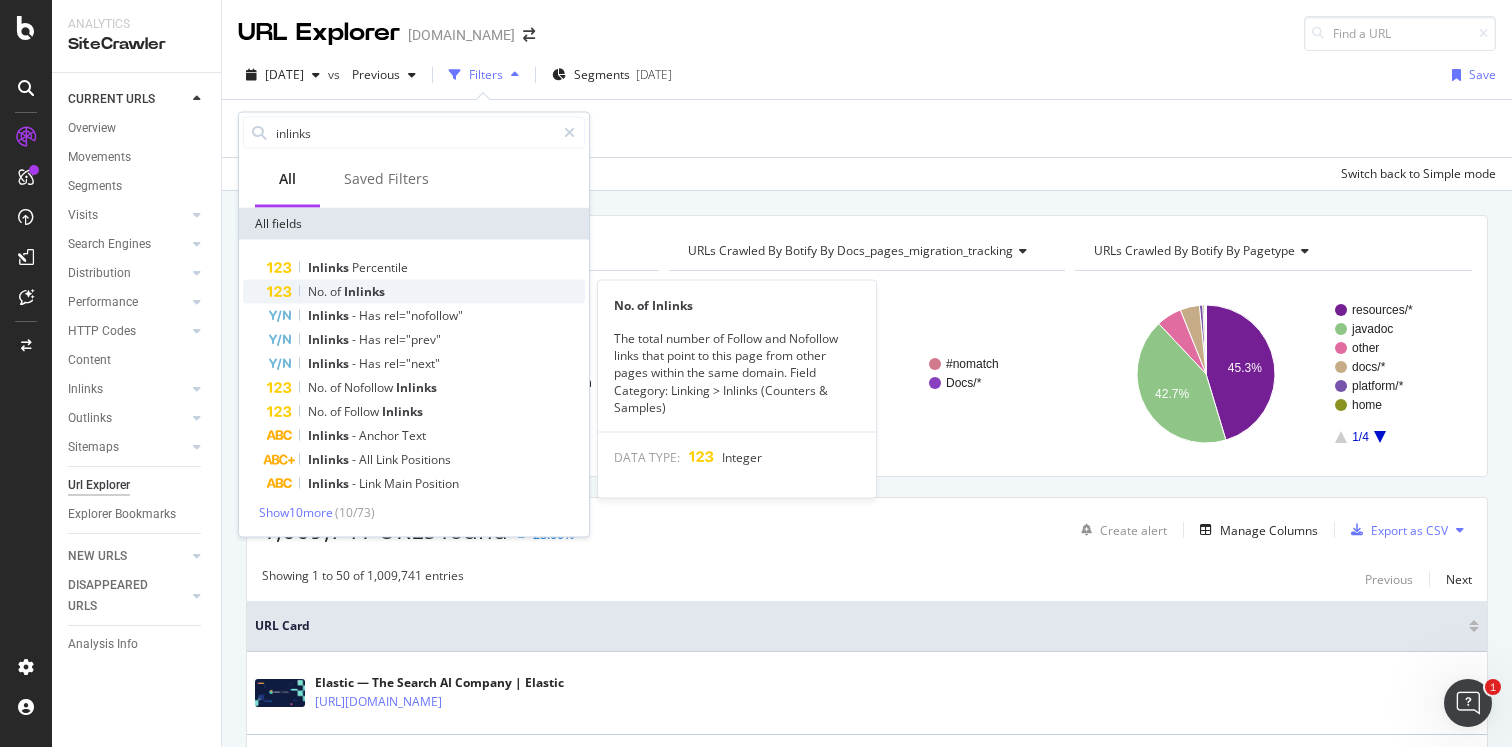 type on "inlinks" 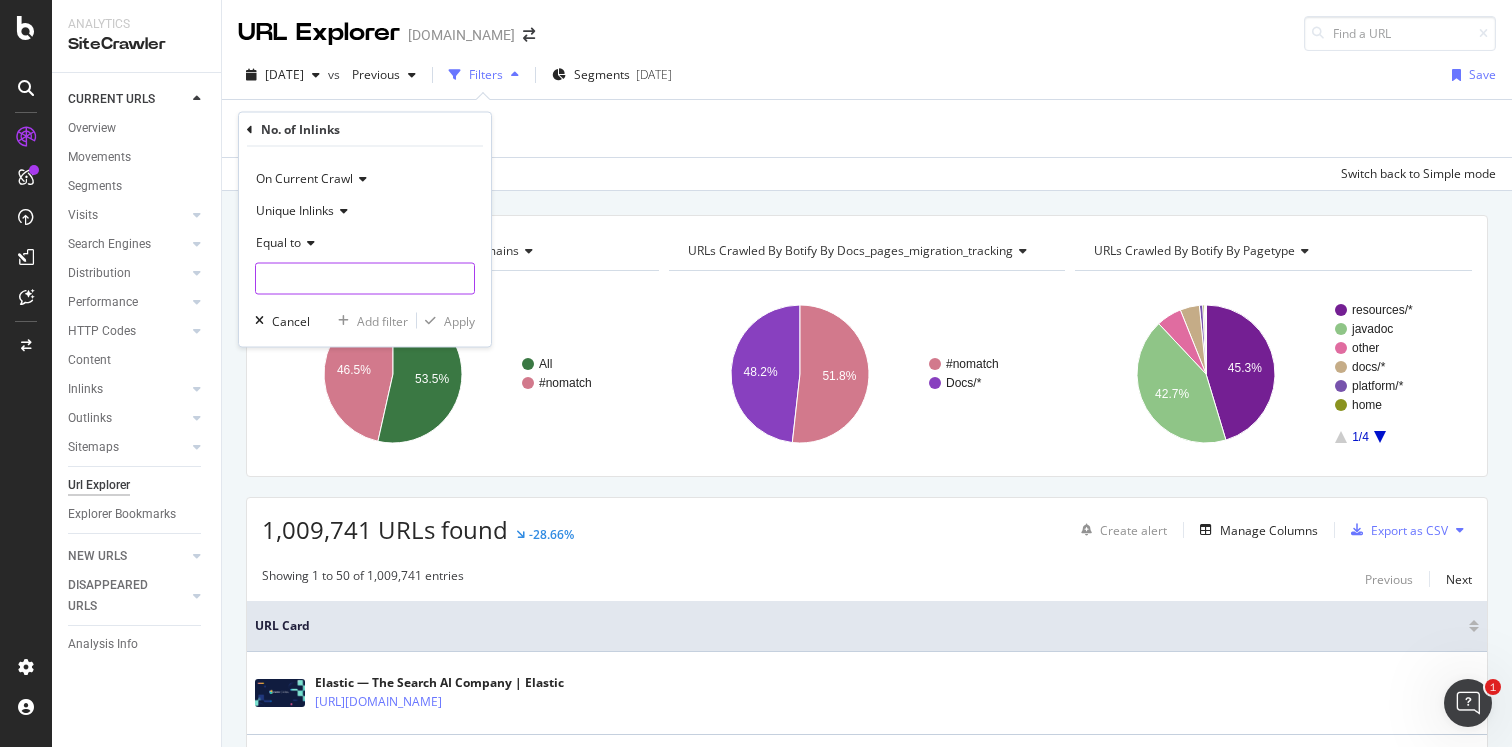 click at bounding box center (365, 279) 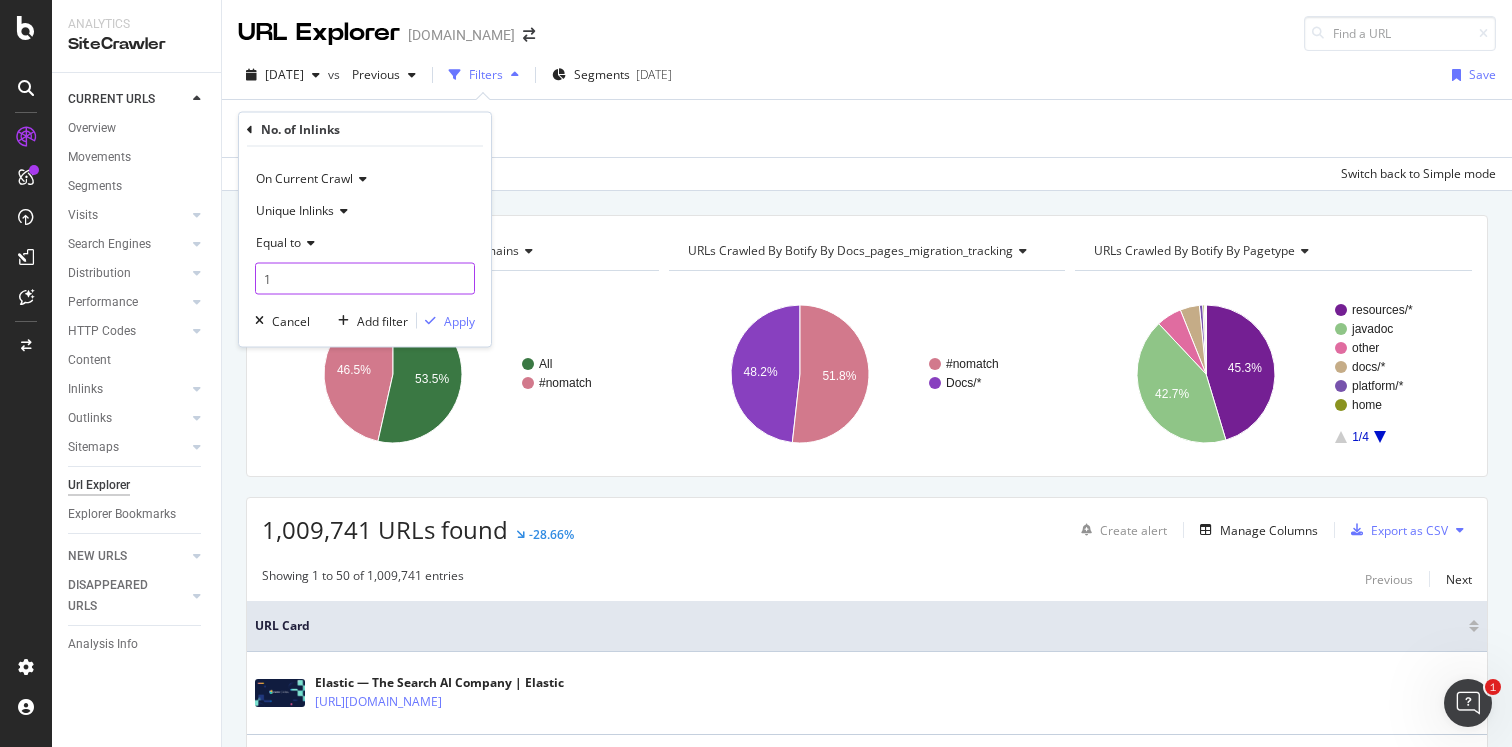 click on "1" at bounding box center [365, 279] 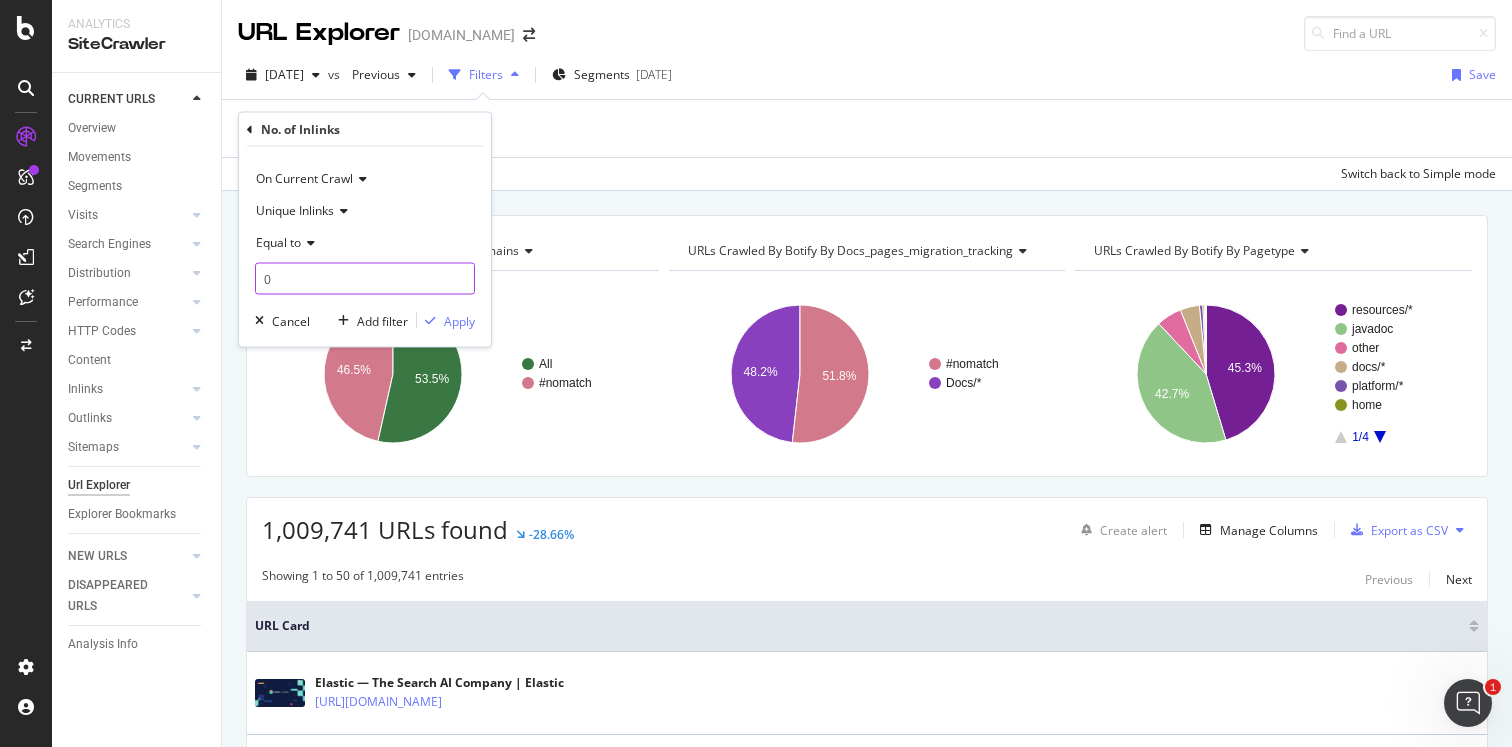 type on "0" 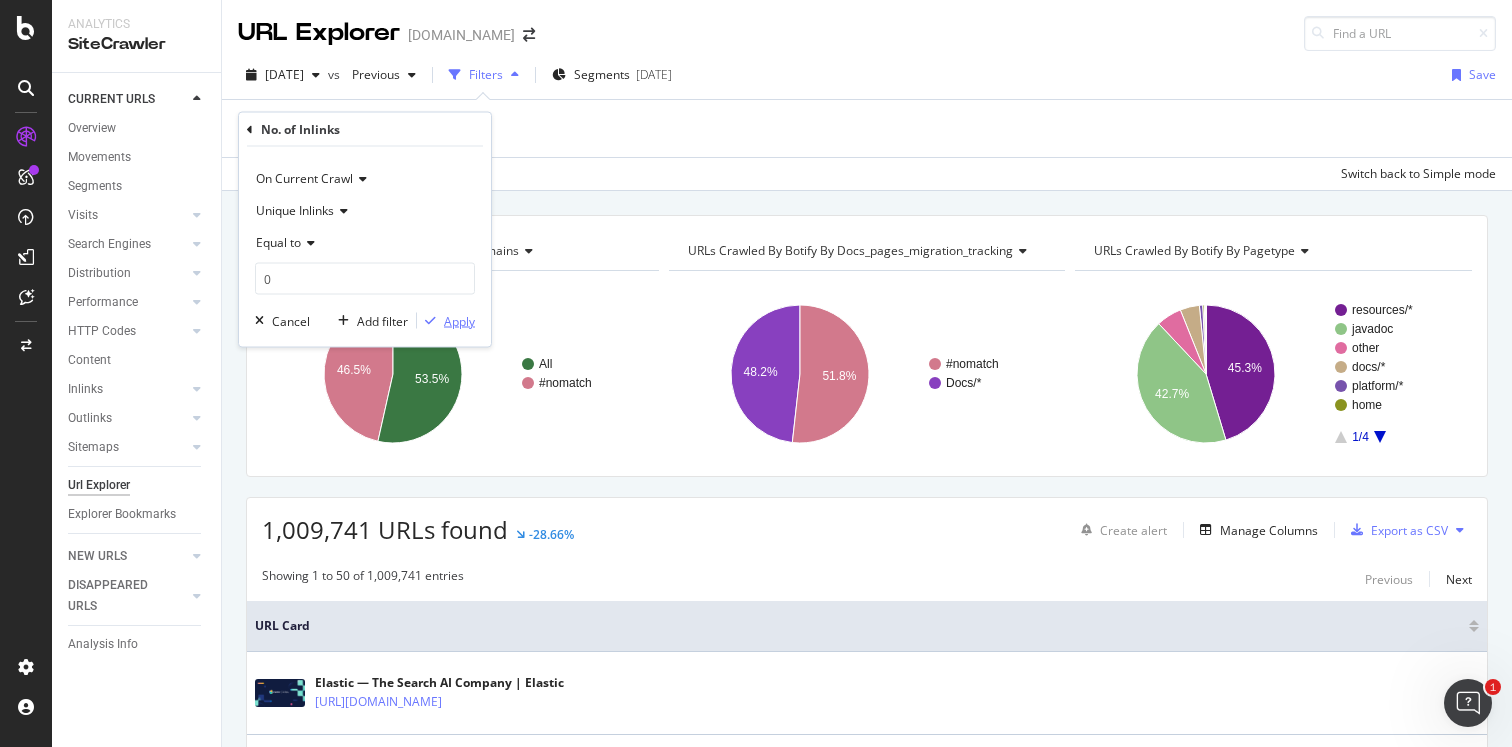 click on "Apply" at bounding box center (459, 320) 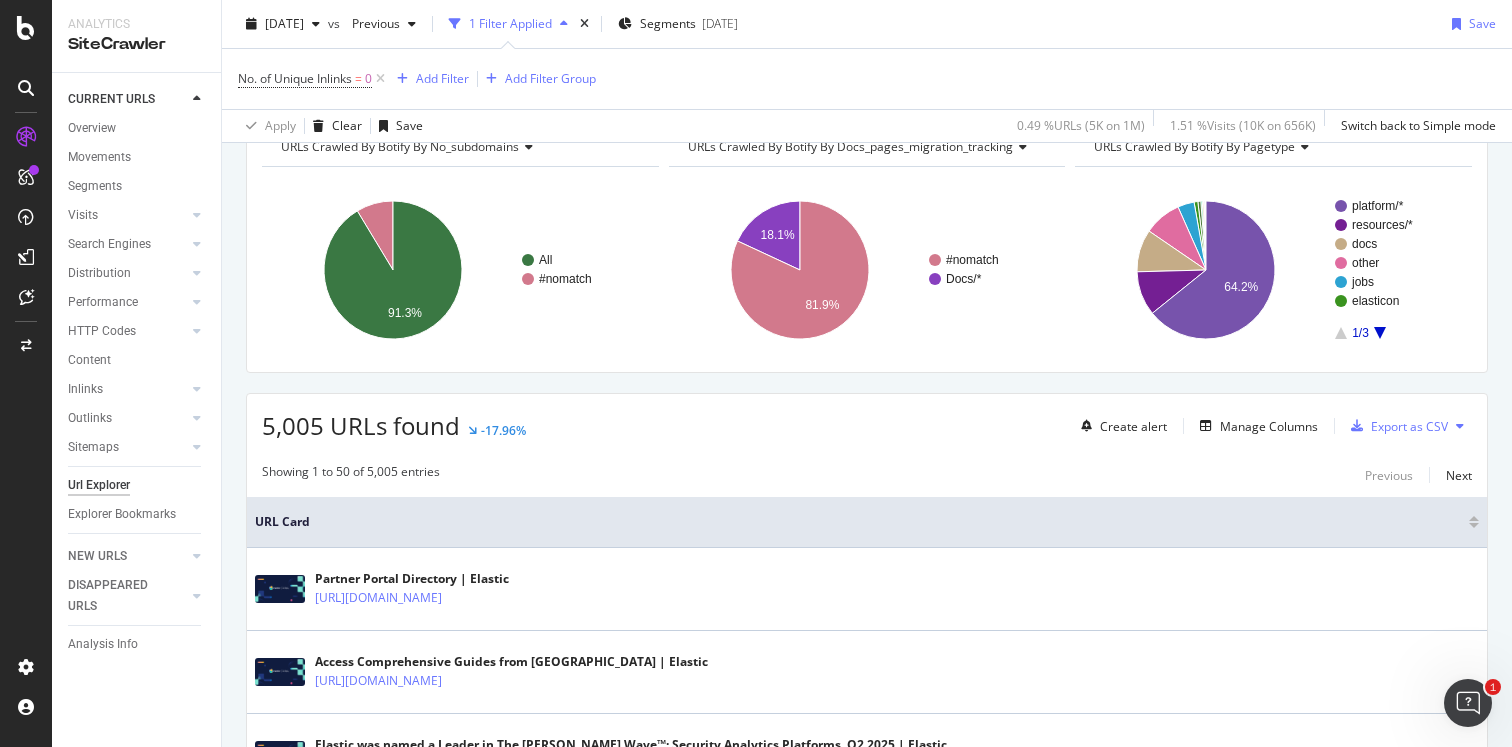 scroll, scrollTop: 0, scrollLeft: 0, axis: both 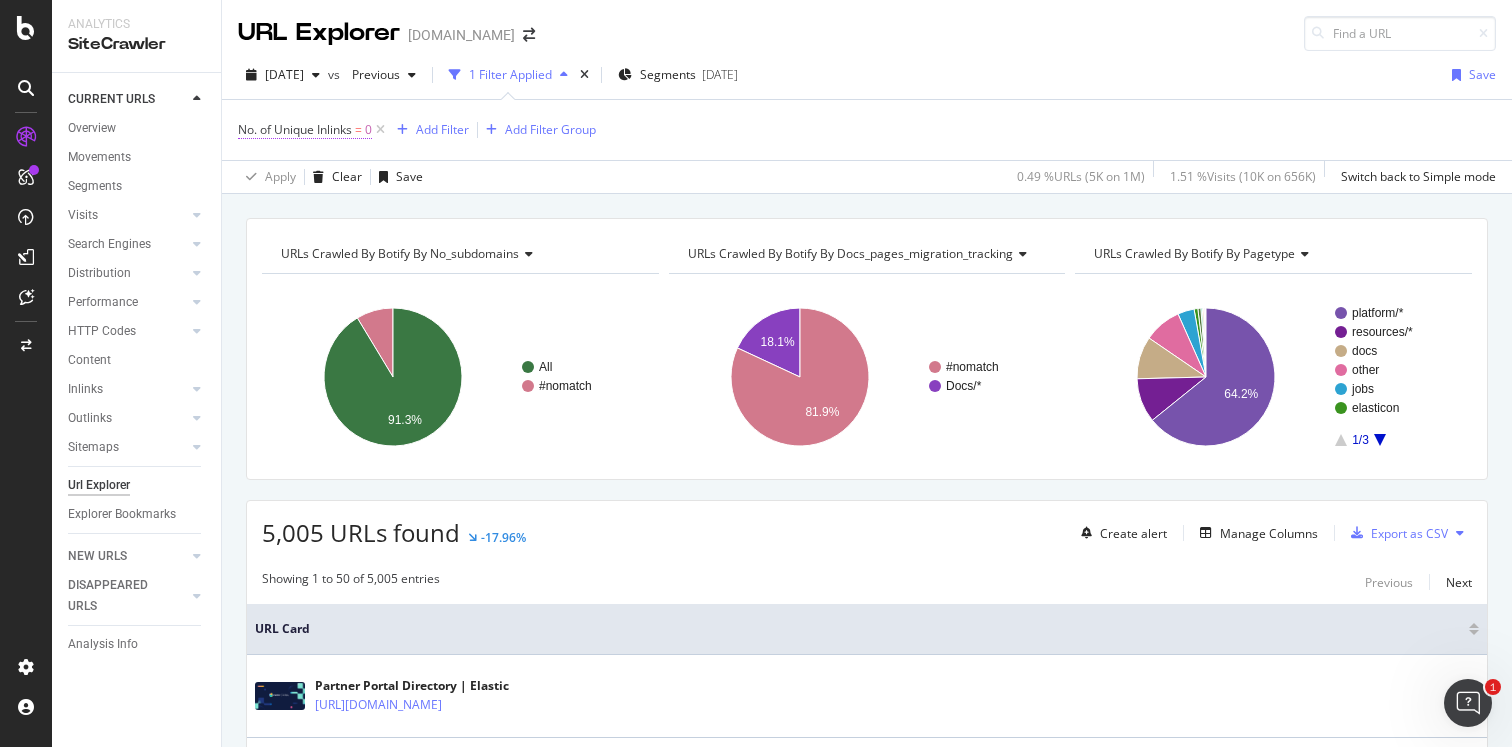 click on "No. of Unique Inlinks   =     0" at bounding box center [305, 130] 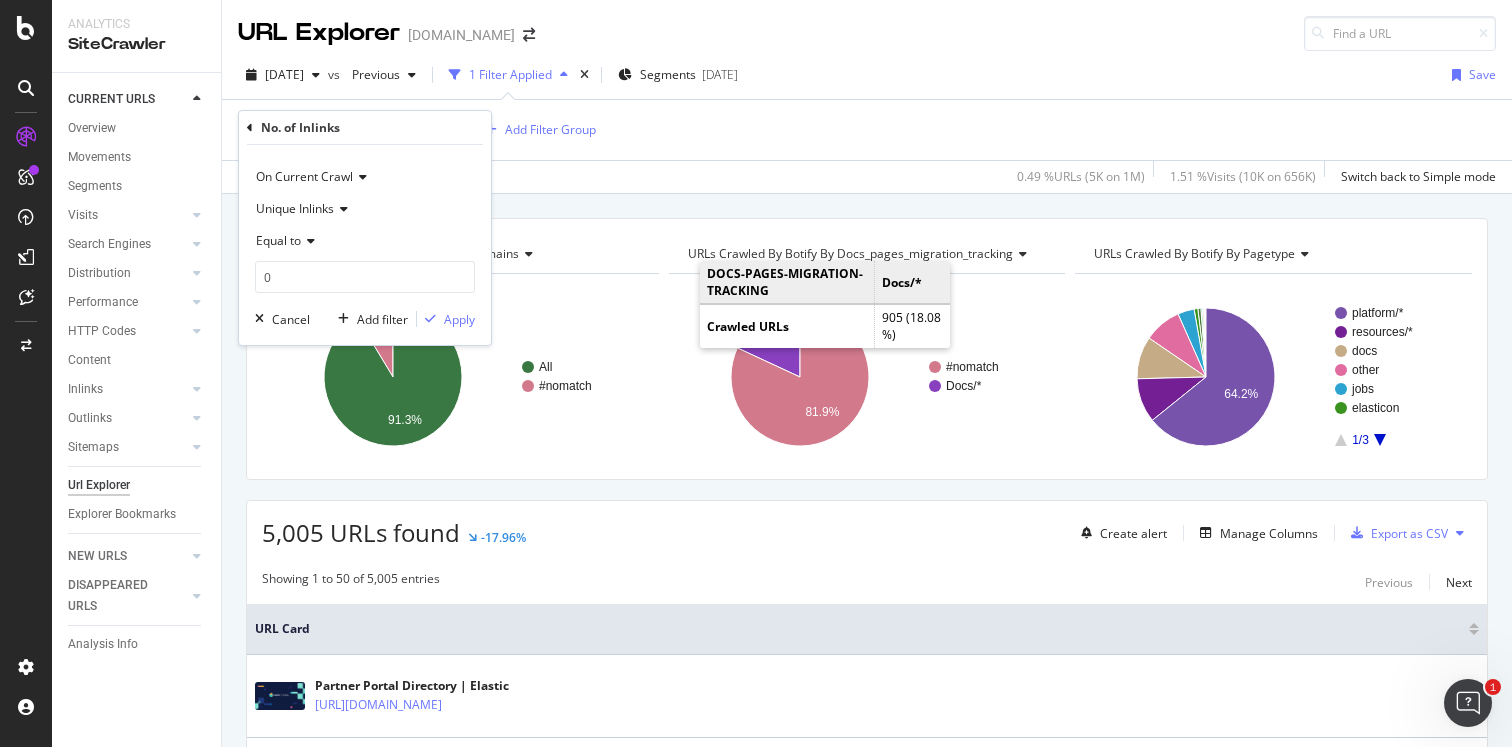 click on "No. of Unique Inlinks   =     0 Add Filter Add Filter Group" at bounding box center [867, 130] 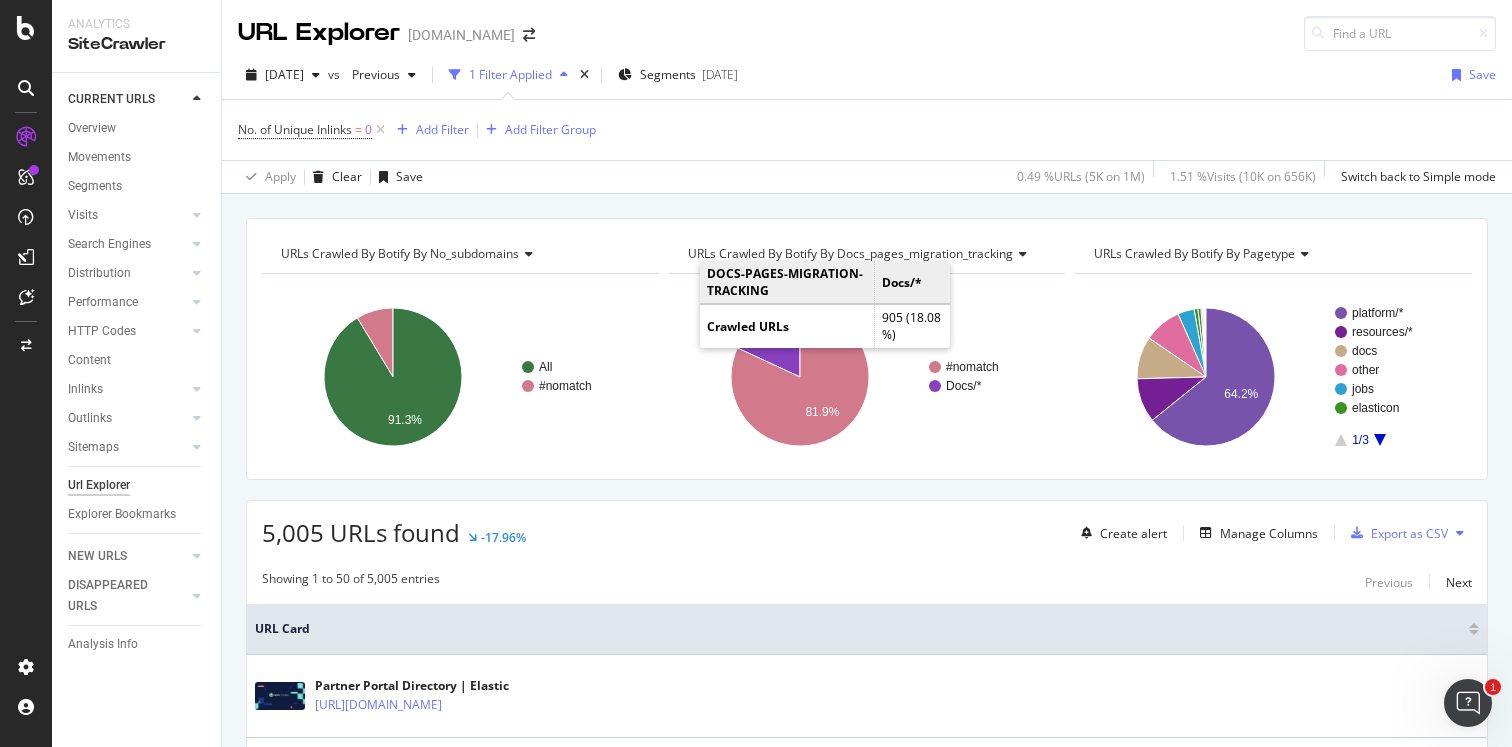 scroll, scrollTop: 1, scrollLeft: 0, axis: vertical 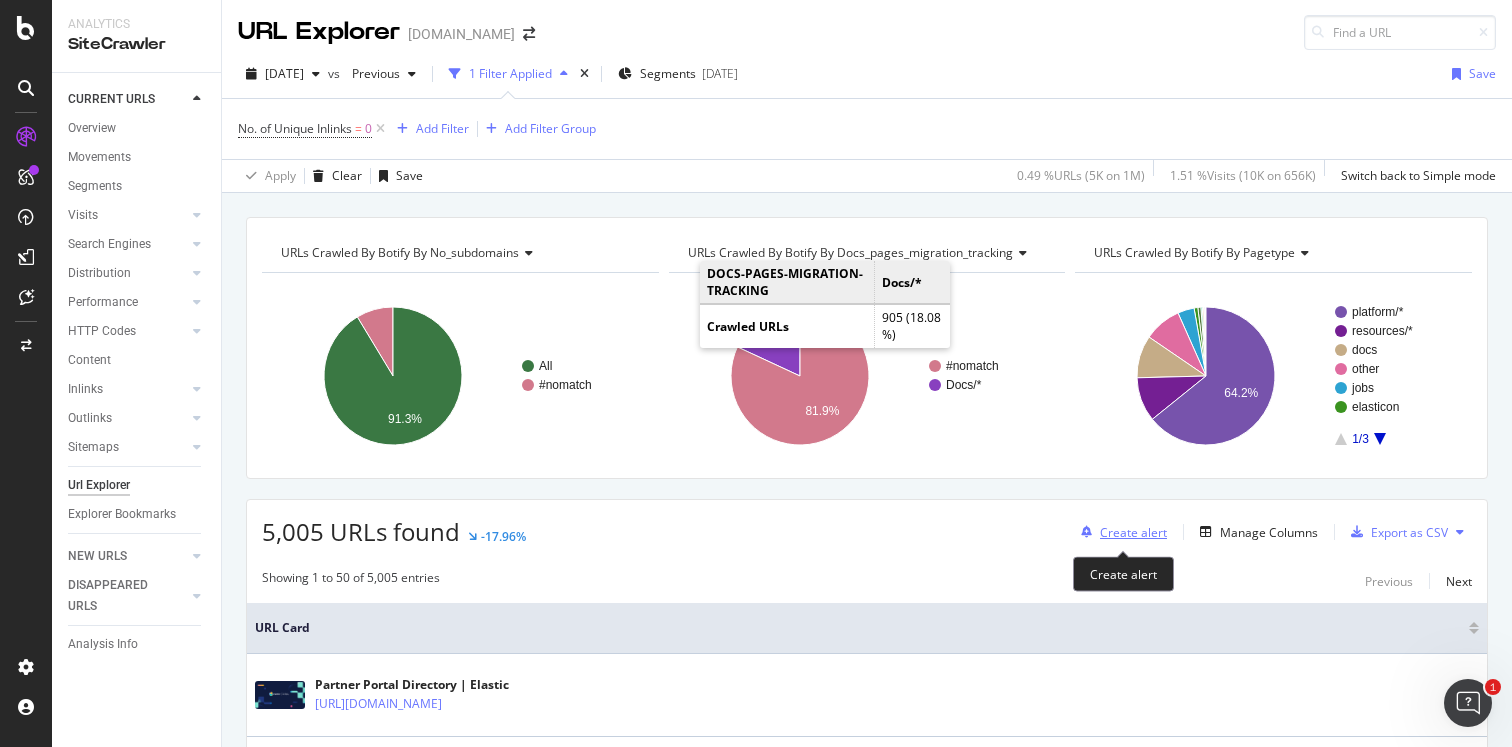 click on "Create alert" at bounding box center (1120, 532) 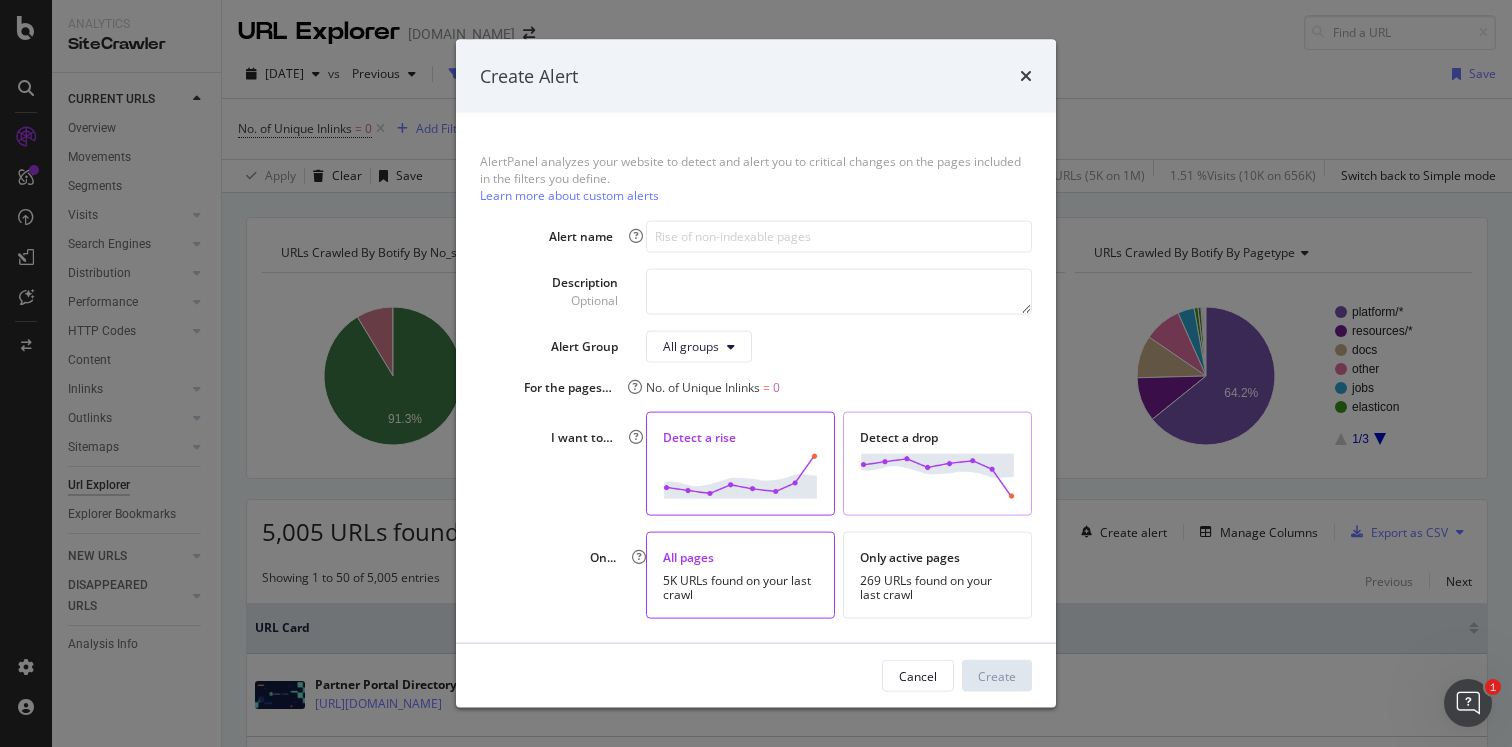 click on "Detect a drop" at bounding box center [937, 463] 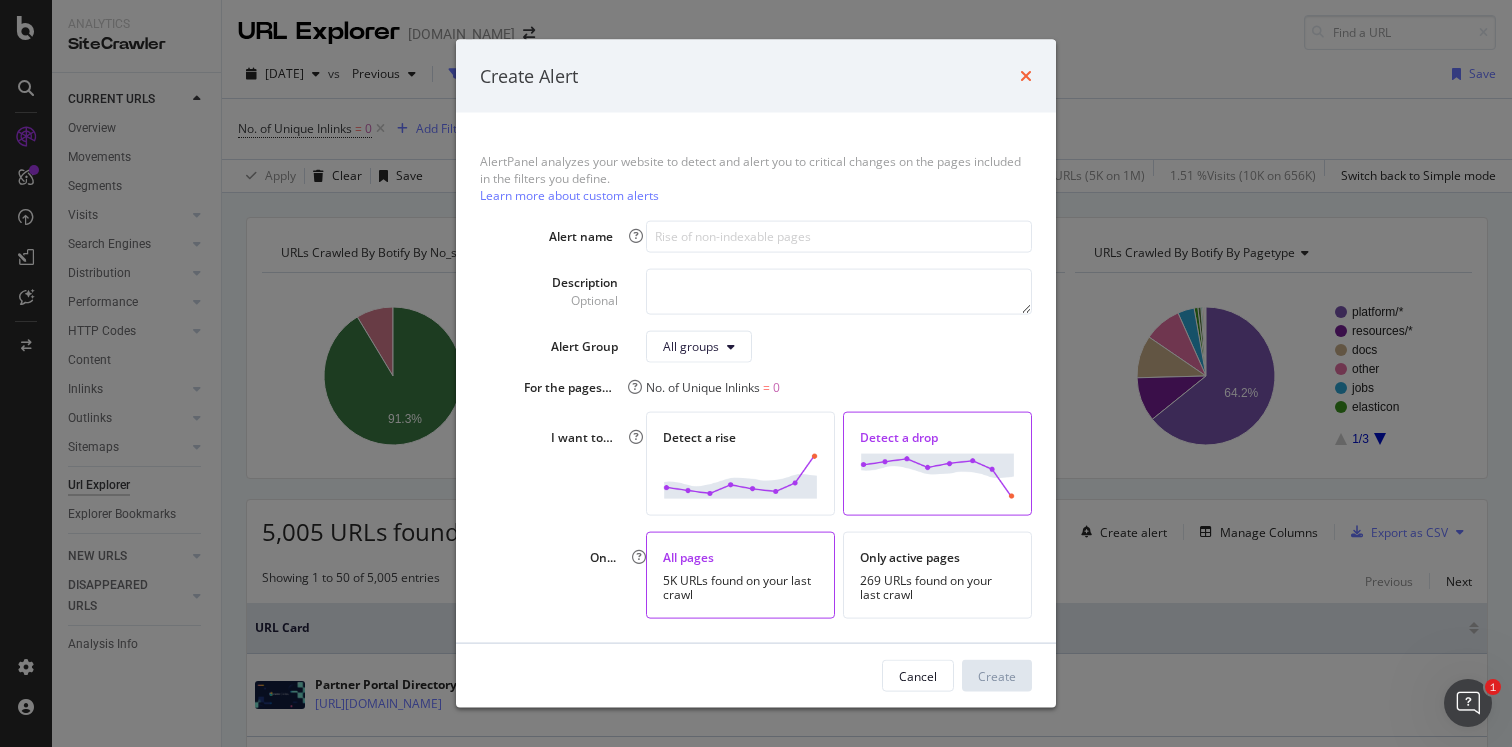 click at bounding box center (1026, 76) 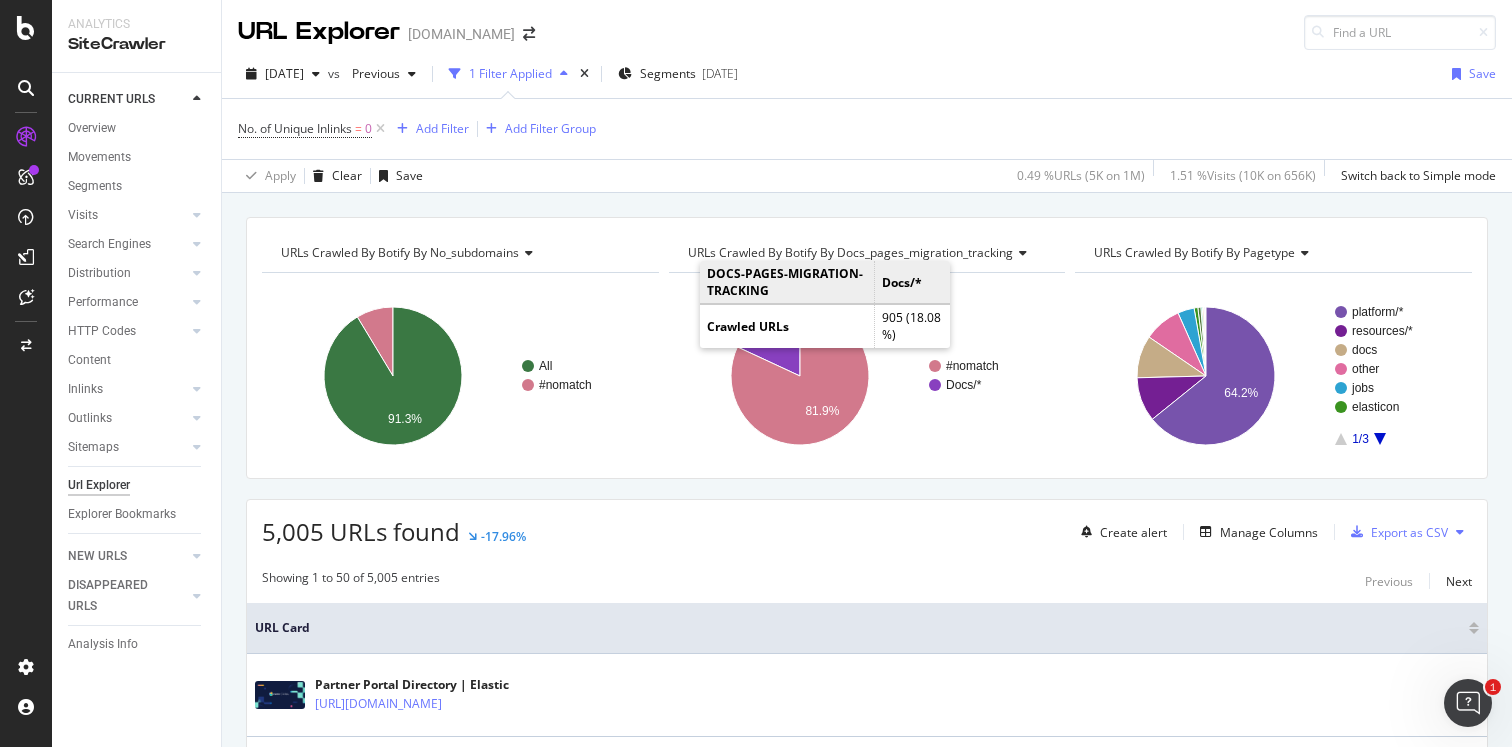 click on "2025 Jul. 17th vs Previous 1 Filter Applied Segments 2025-07-16 Save" at bounding box center (867, 78) 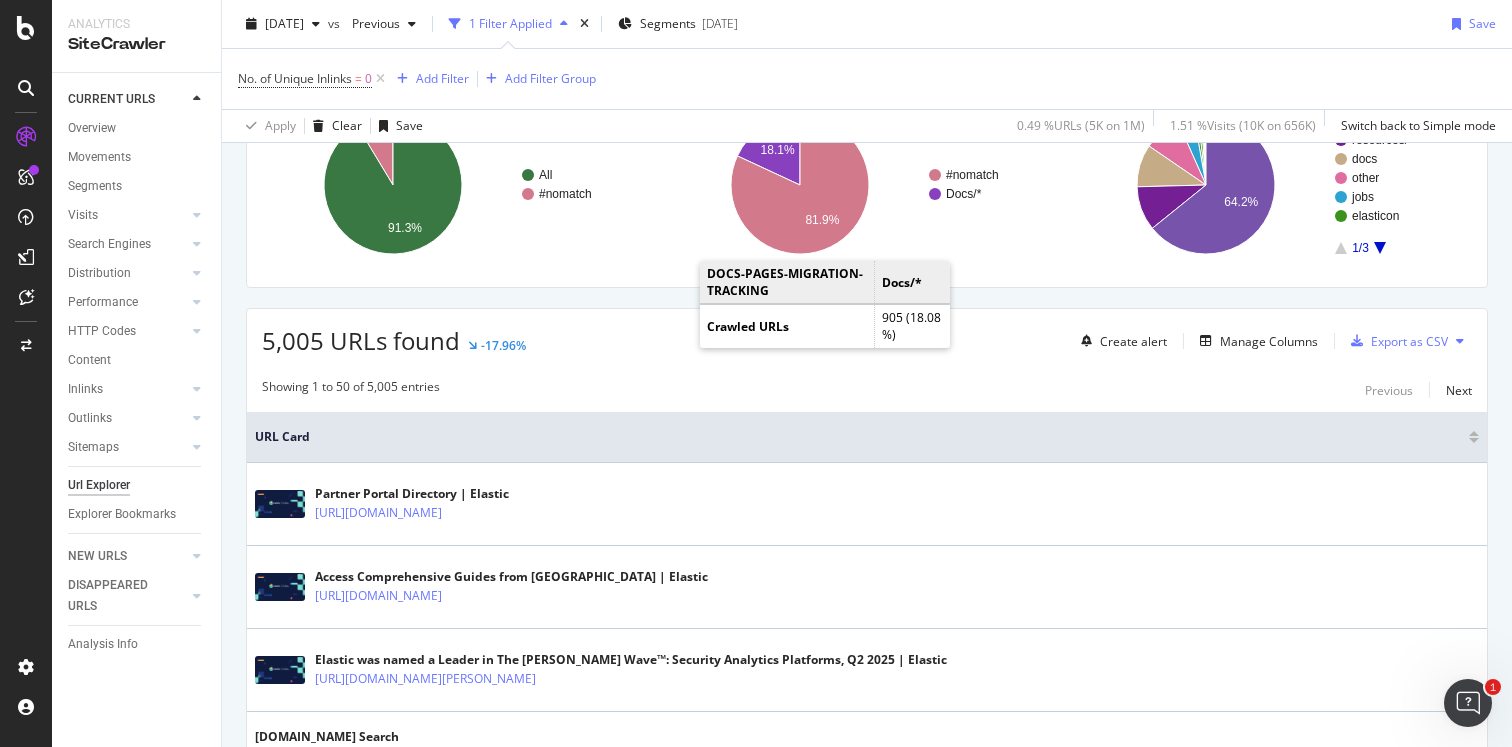scroll, scrollTop: 0, scrollLeft: 0, axis: both 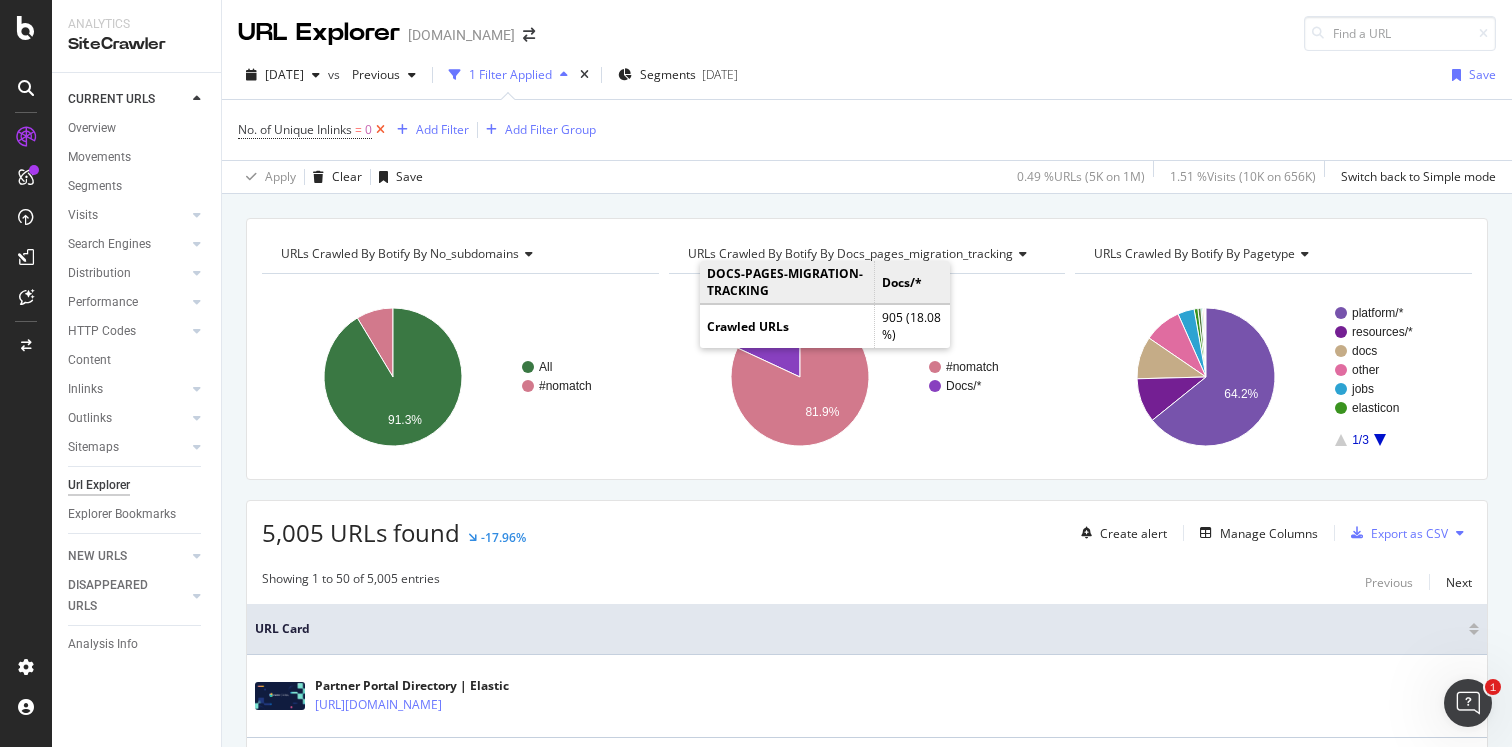 click at bounding box center (380, 130) 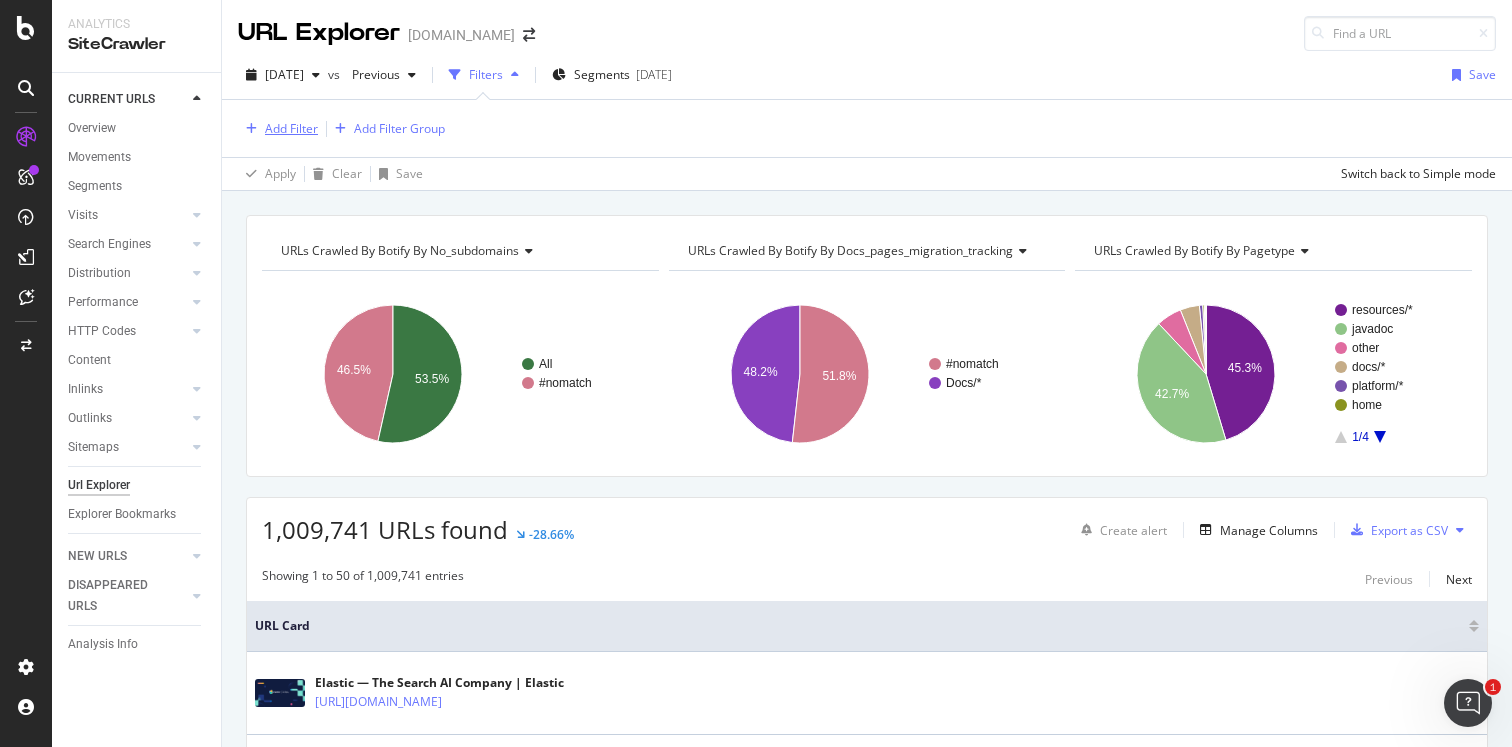 click on "Add Filter" at bounding box center (291, 128) 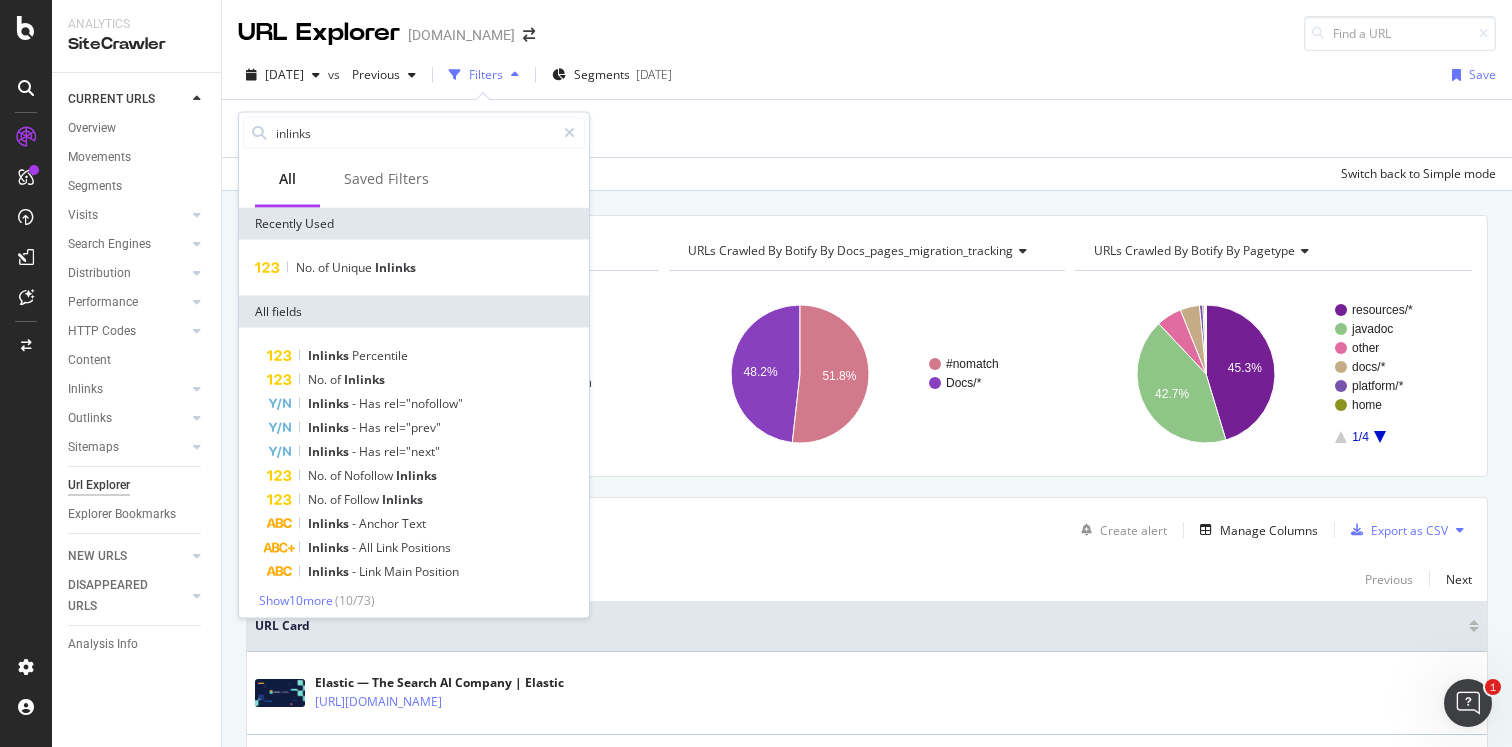 click on "Apply Clear Save Switch back to Simple mode" at bounding box center [867, 173] 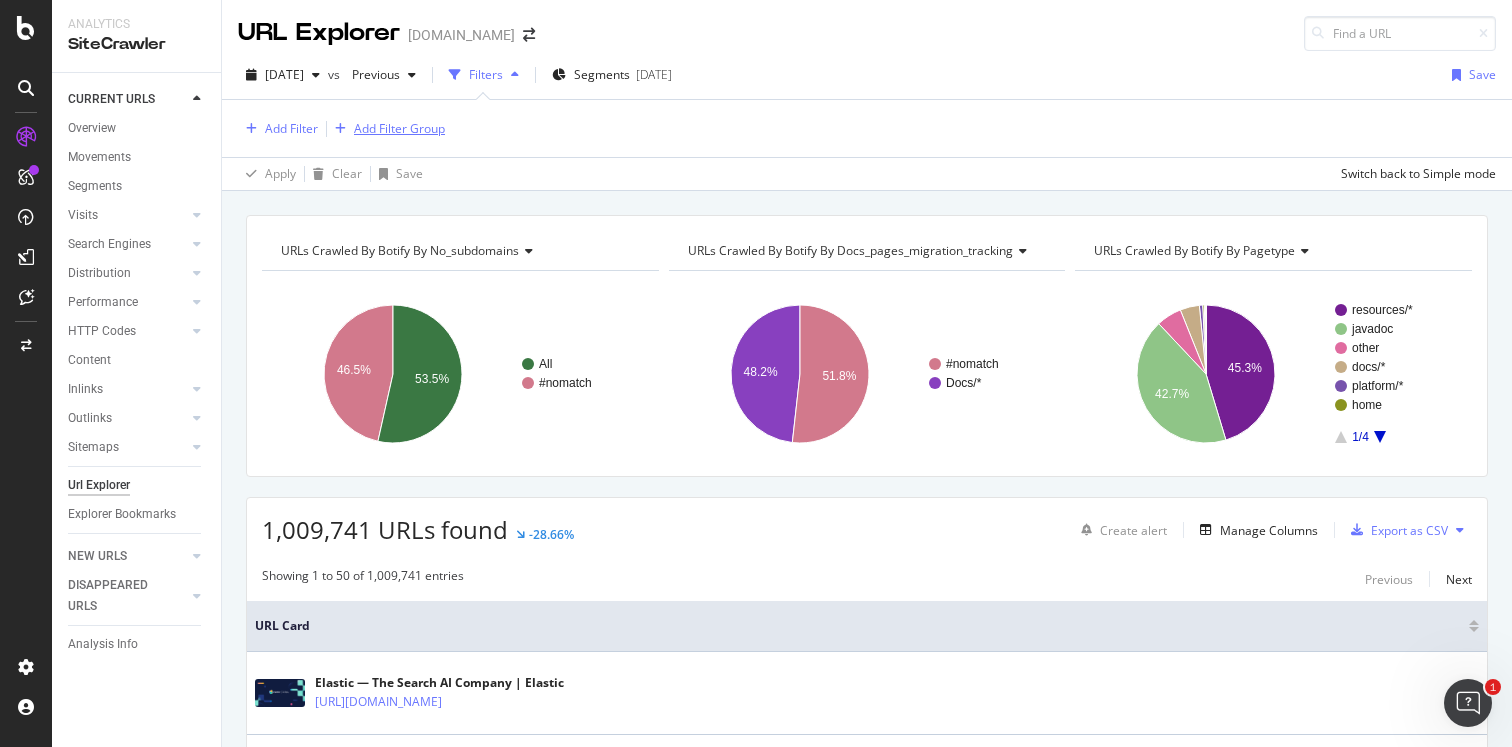 click on "Add Filter Group" at bounding box center [399, 128] 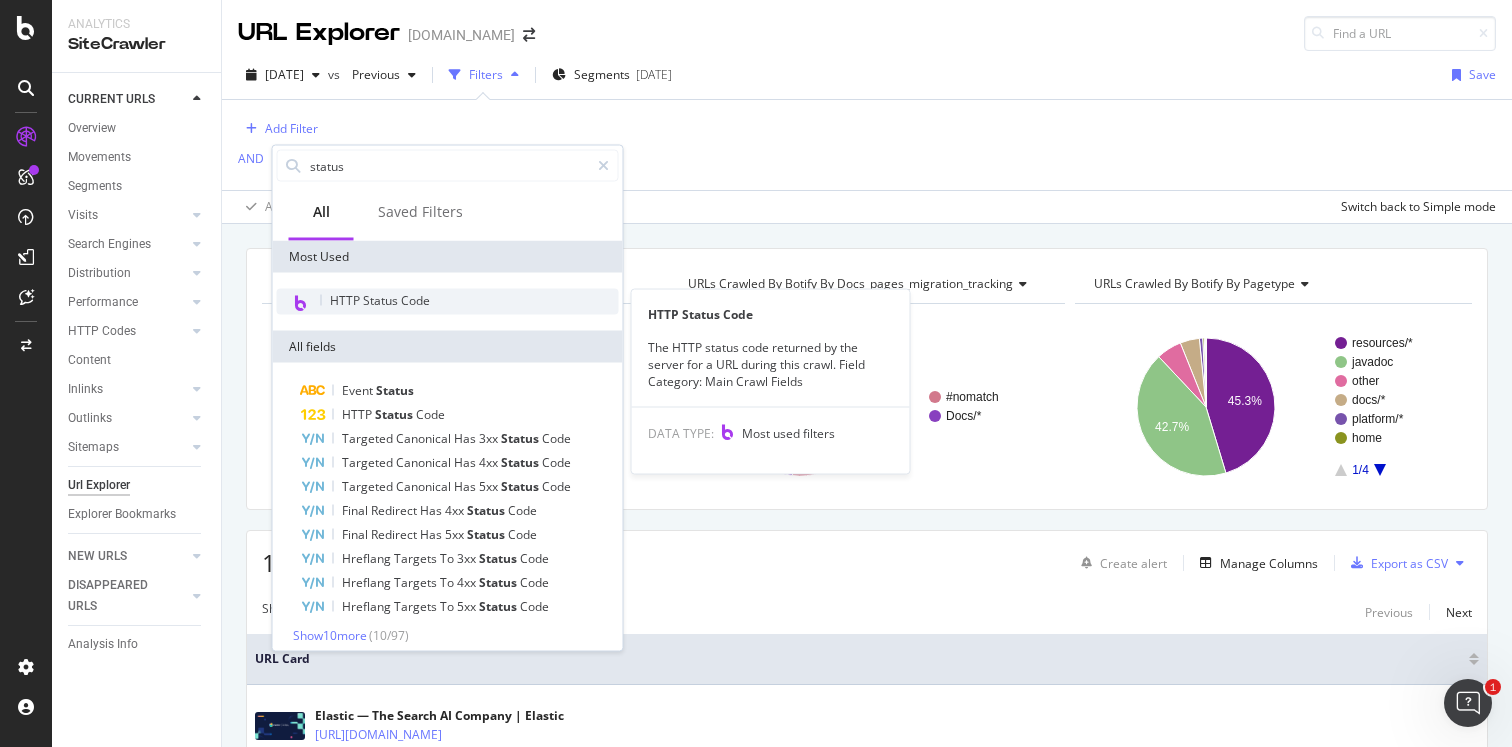 type on "status" 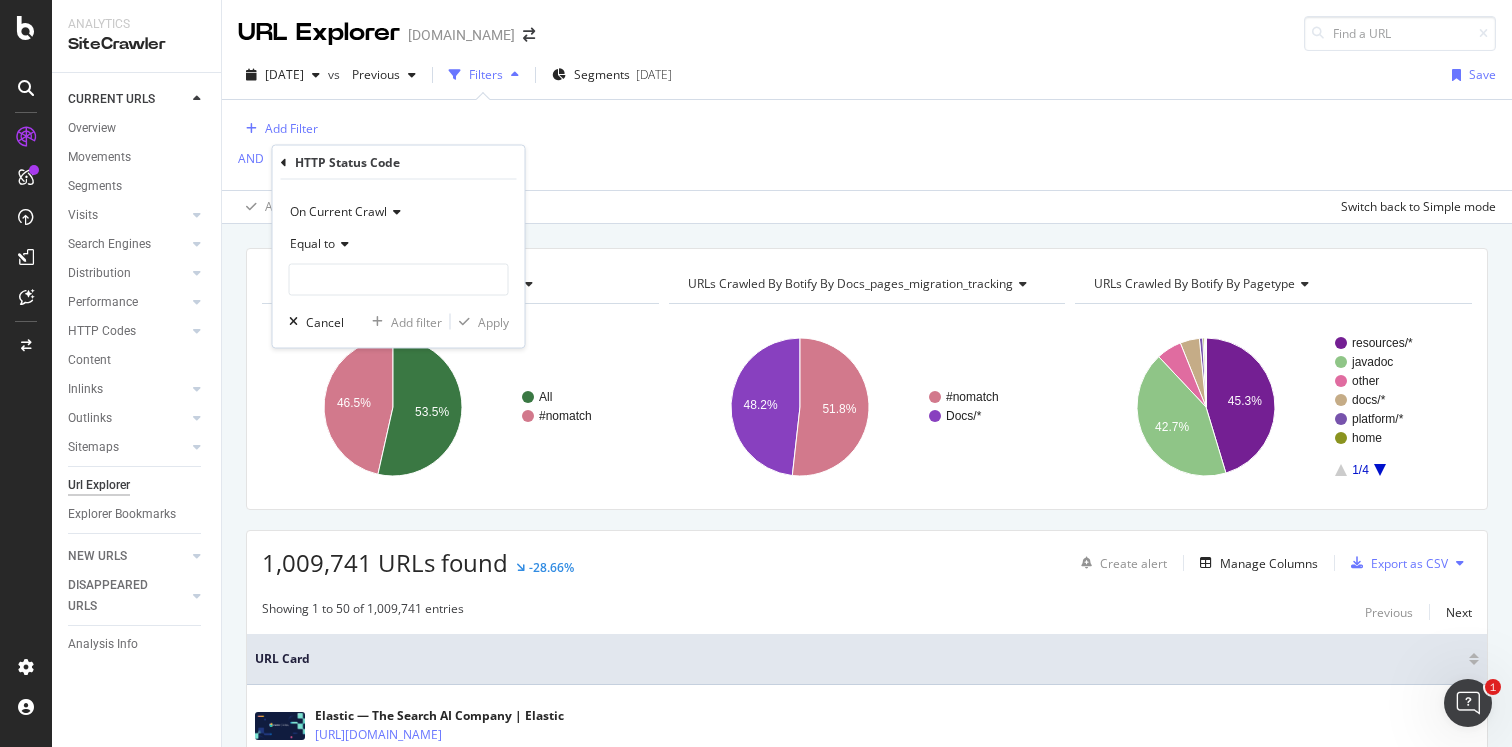 click at bounding box center [342, 244] 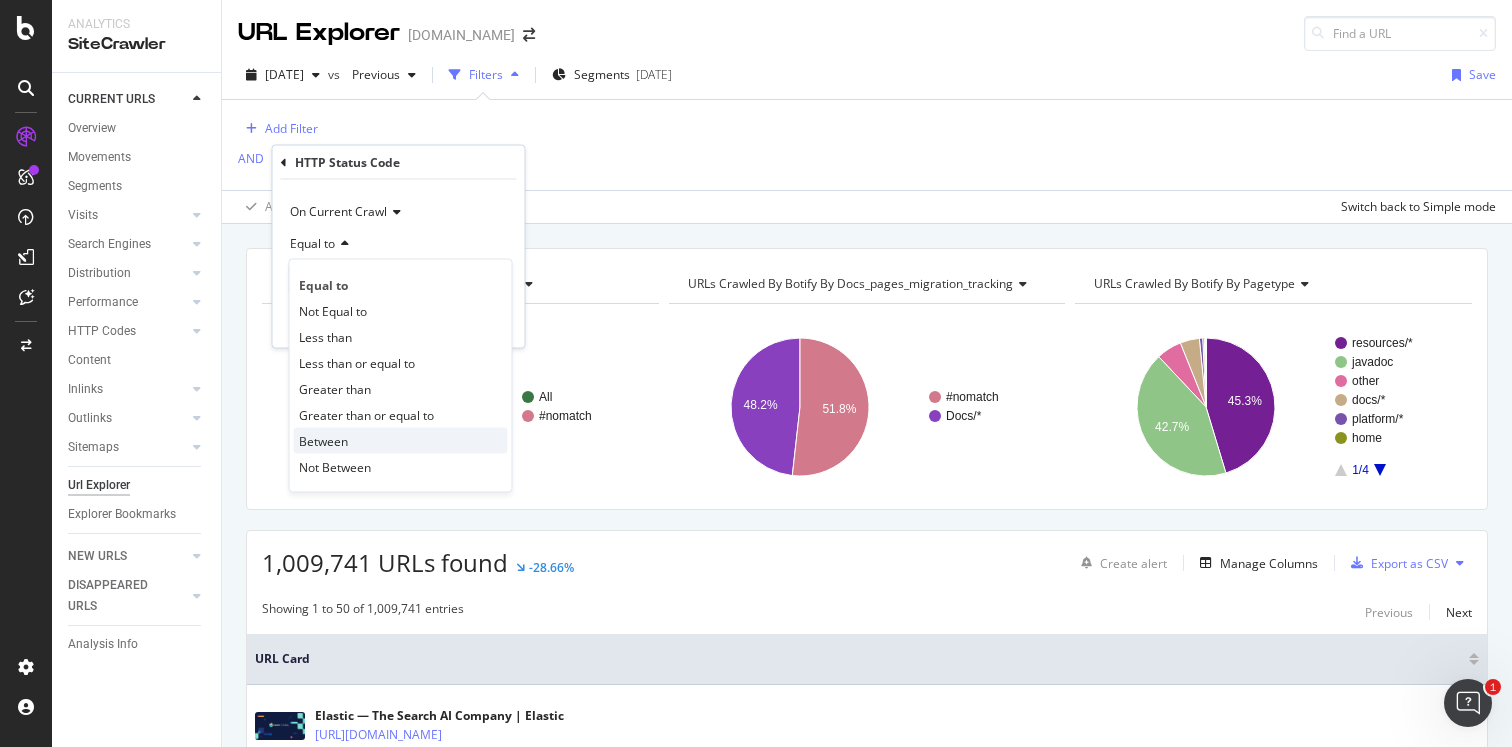 click on "Between" at bounding box center [401, 441] 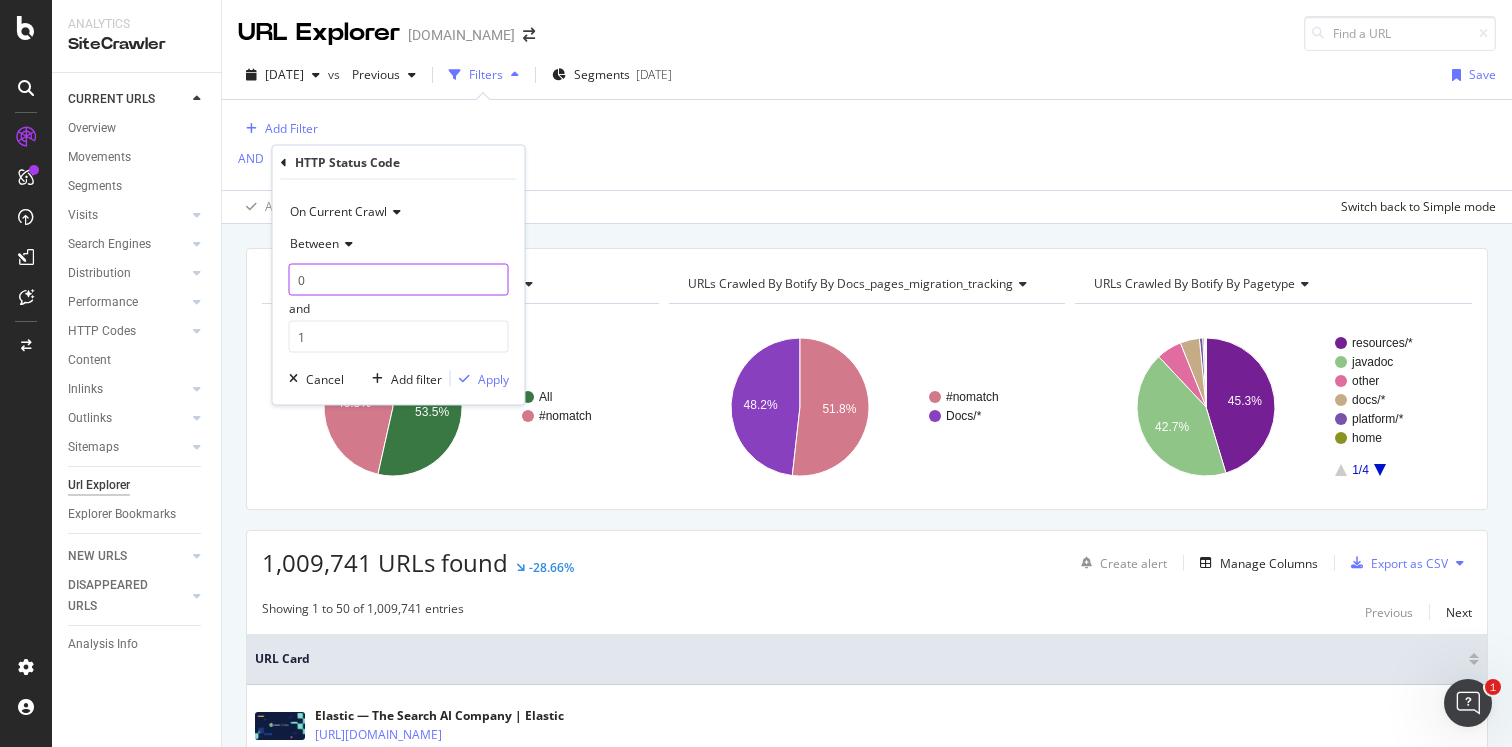 drag, startPoint x: 306, startPoint y: 281, endPoint x: 287, endPoint y: 279, distance: 19.104973 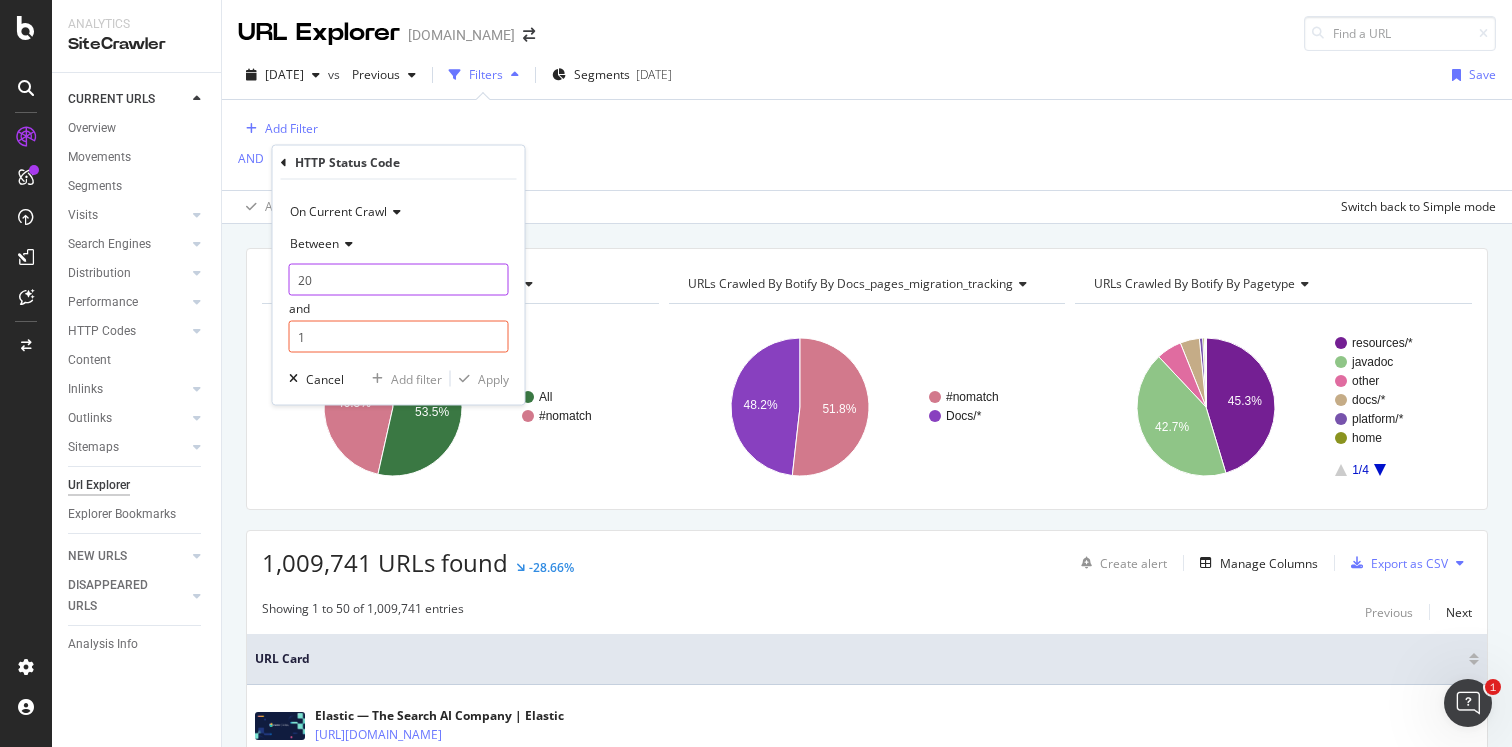 type on "2" 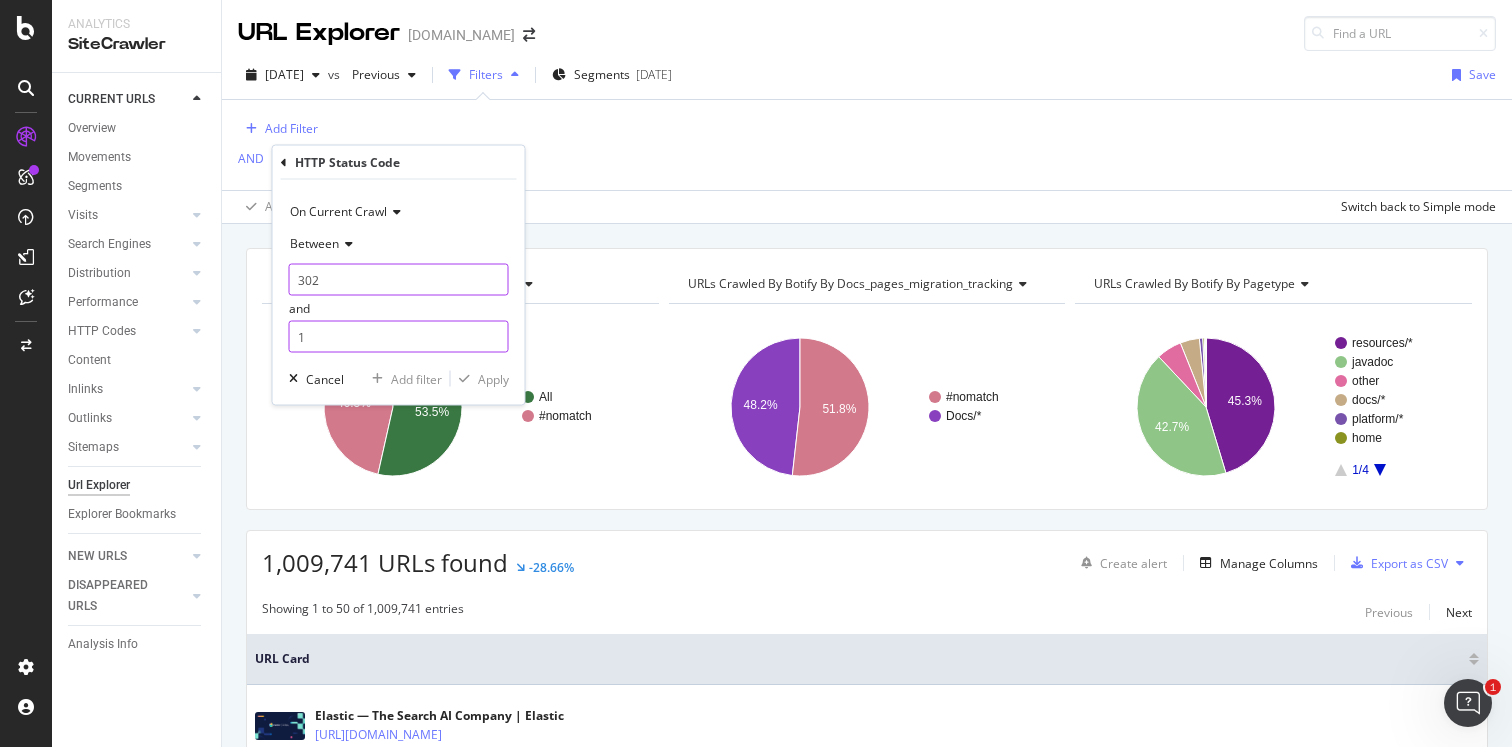 type on "302" 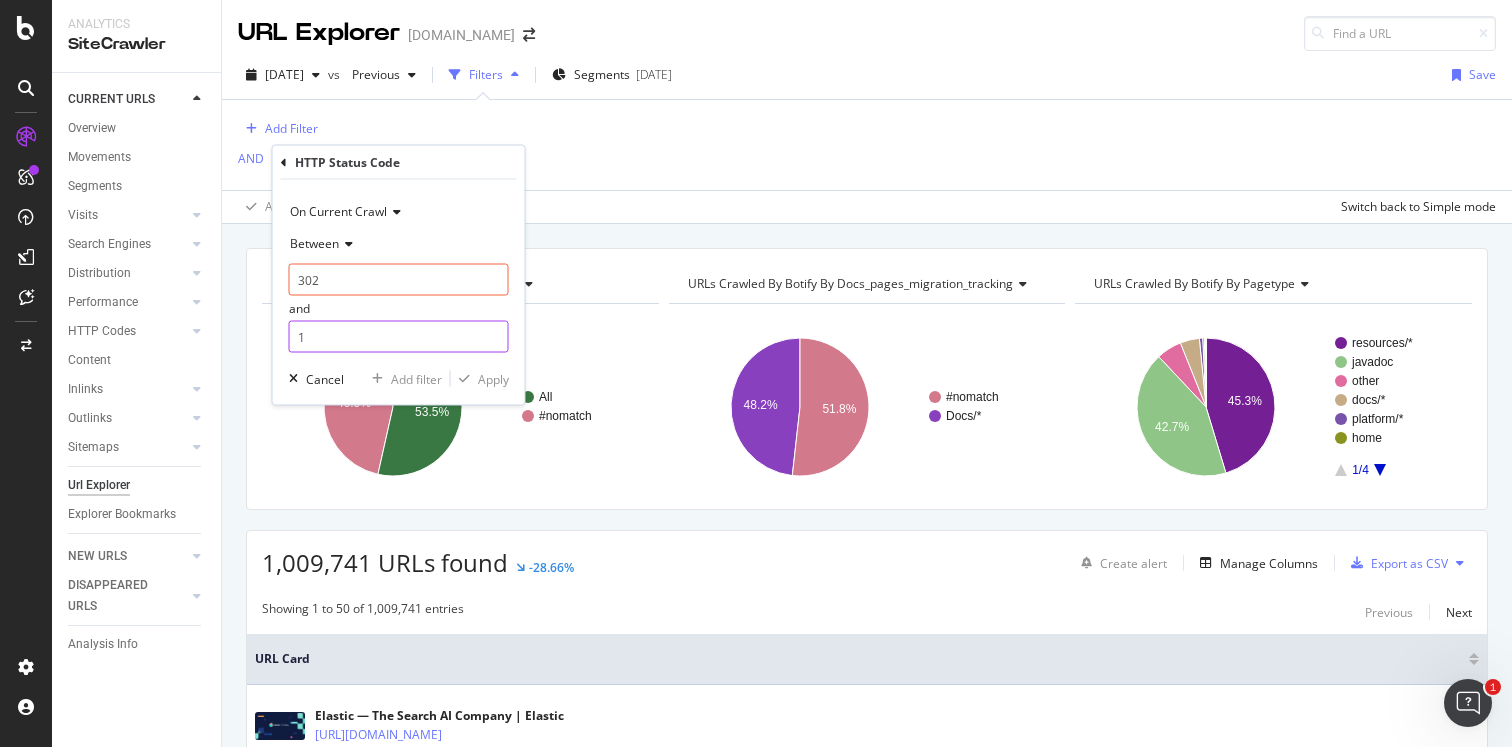 click on "1" at bounding box center (399, 337) 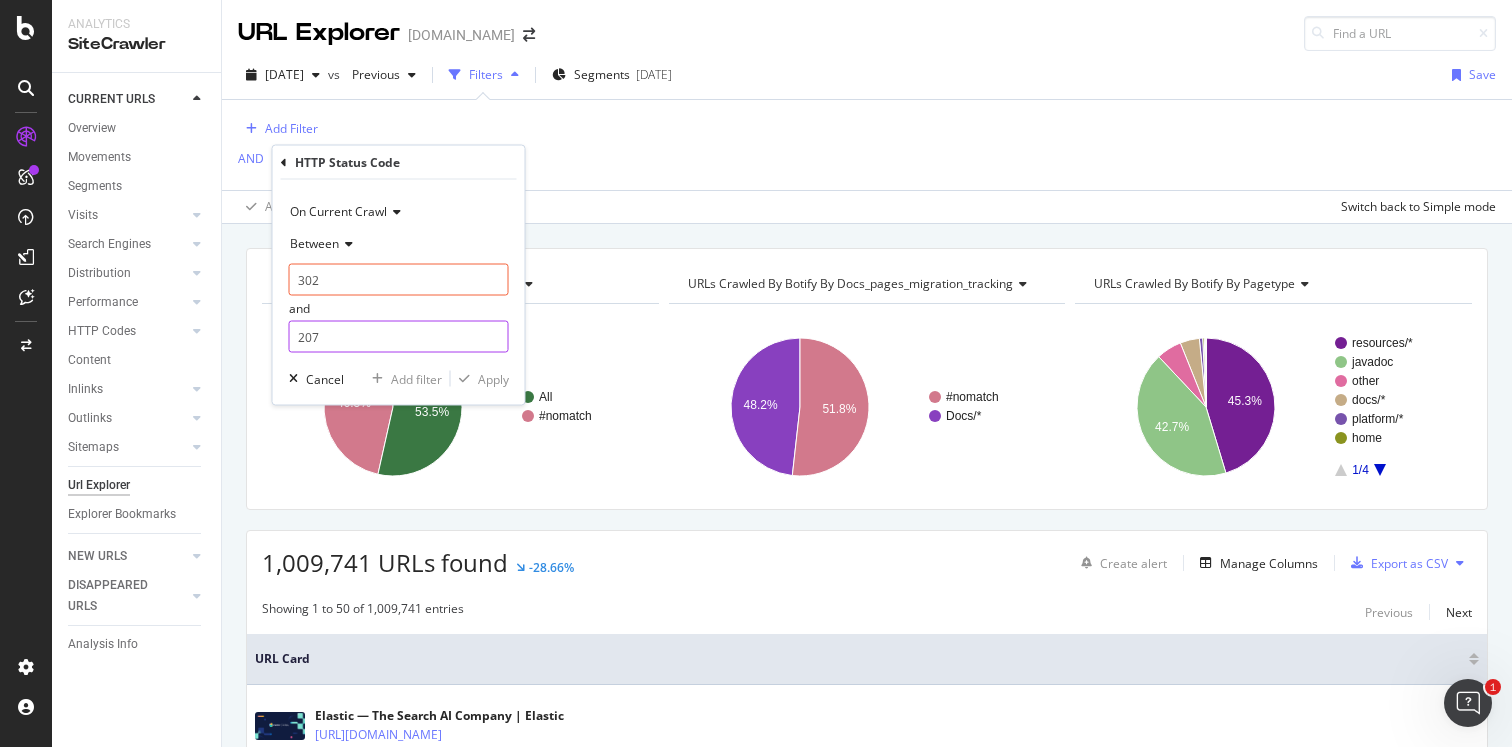 click on "207" at bounding box center [399, 337] 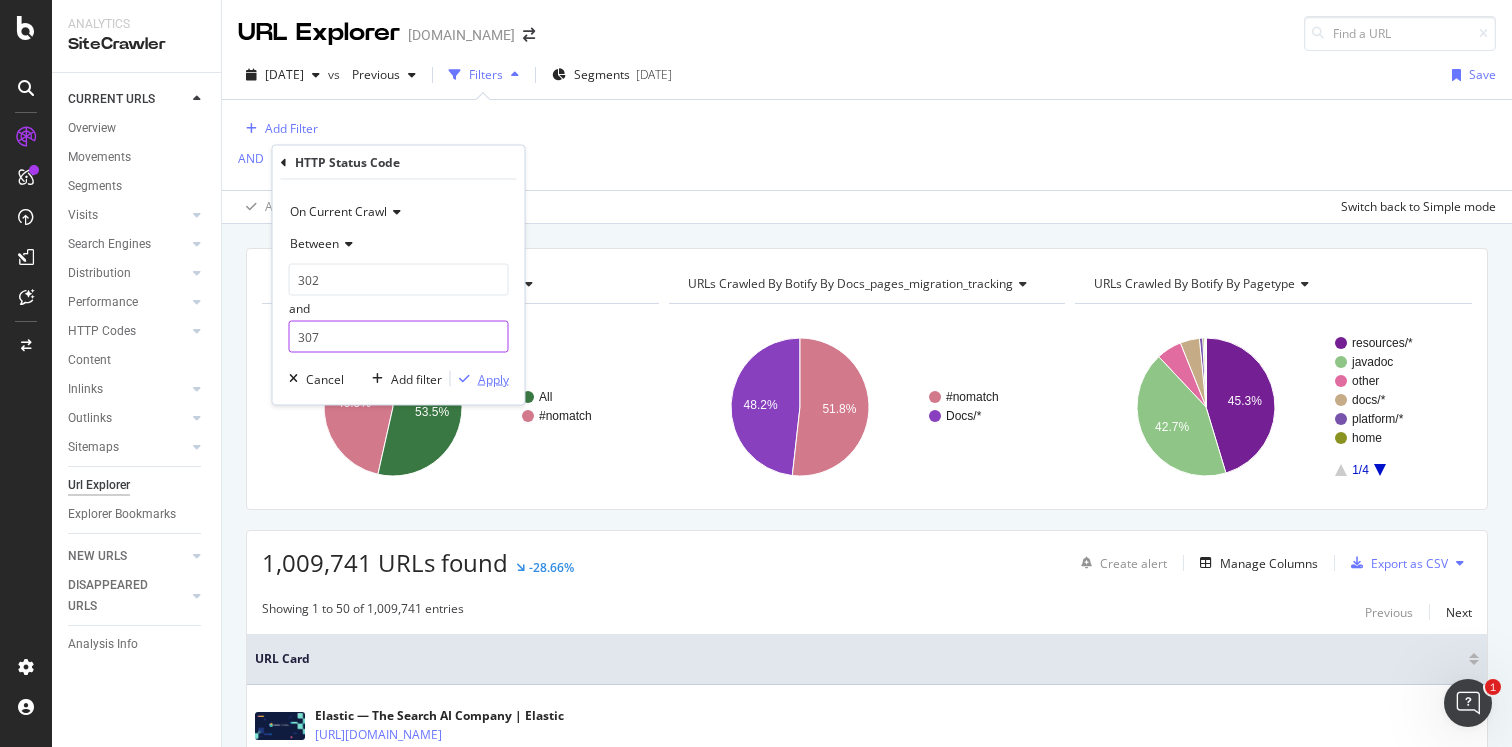 type on "307" 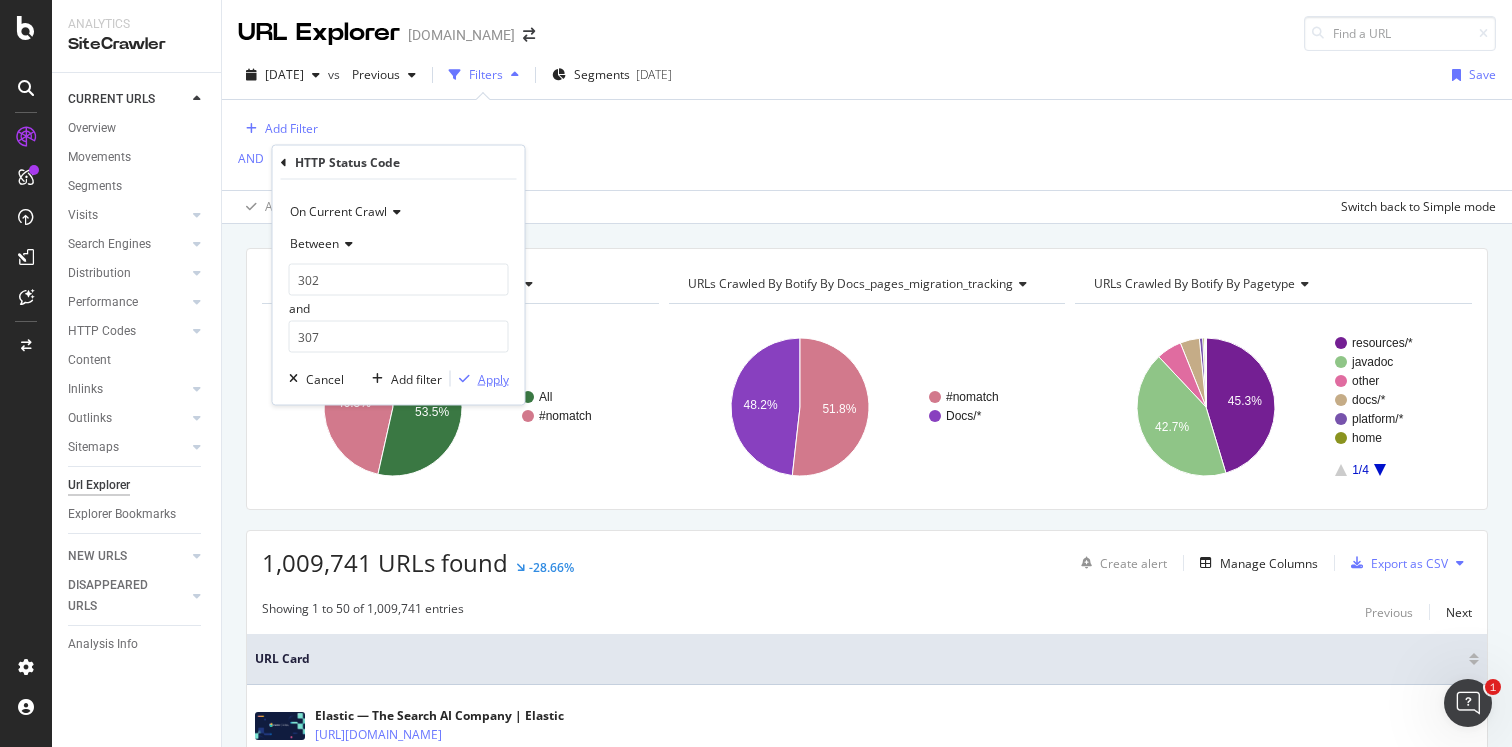 click on "Apply" at bounding box center (493, 378) 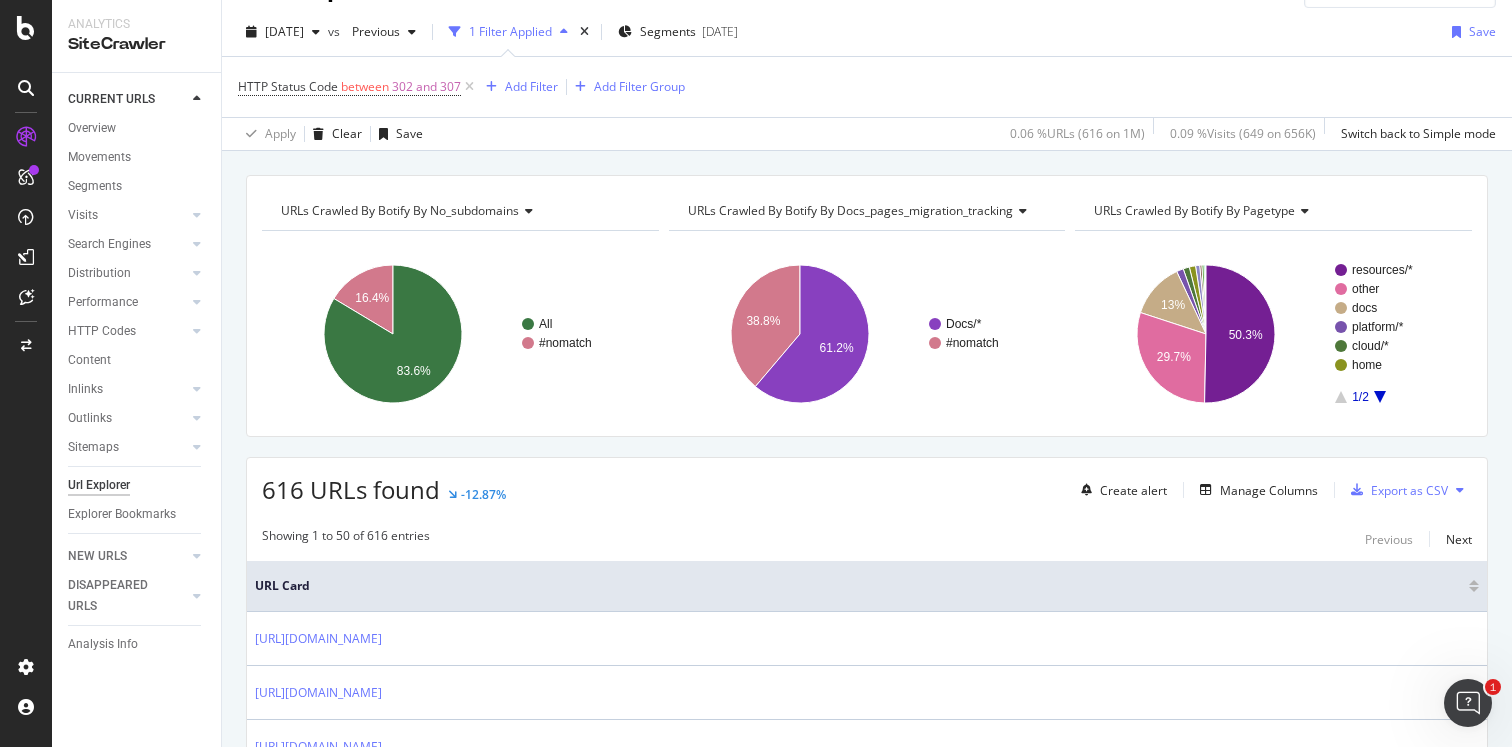 scroll, scrollTop: 0, scrollLeft: 0, axis: both 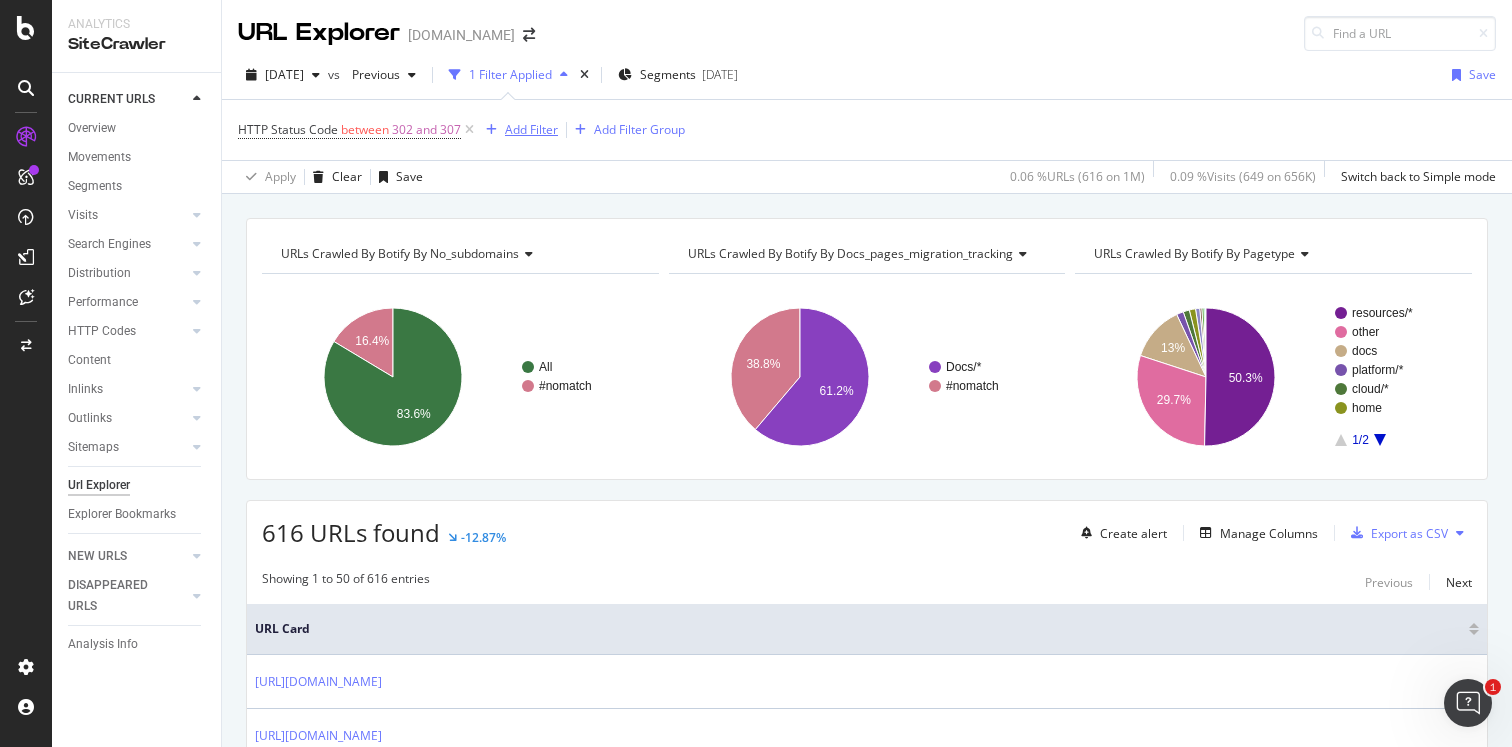 click on "Add Filter" at bounding box center [531, 129] 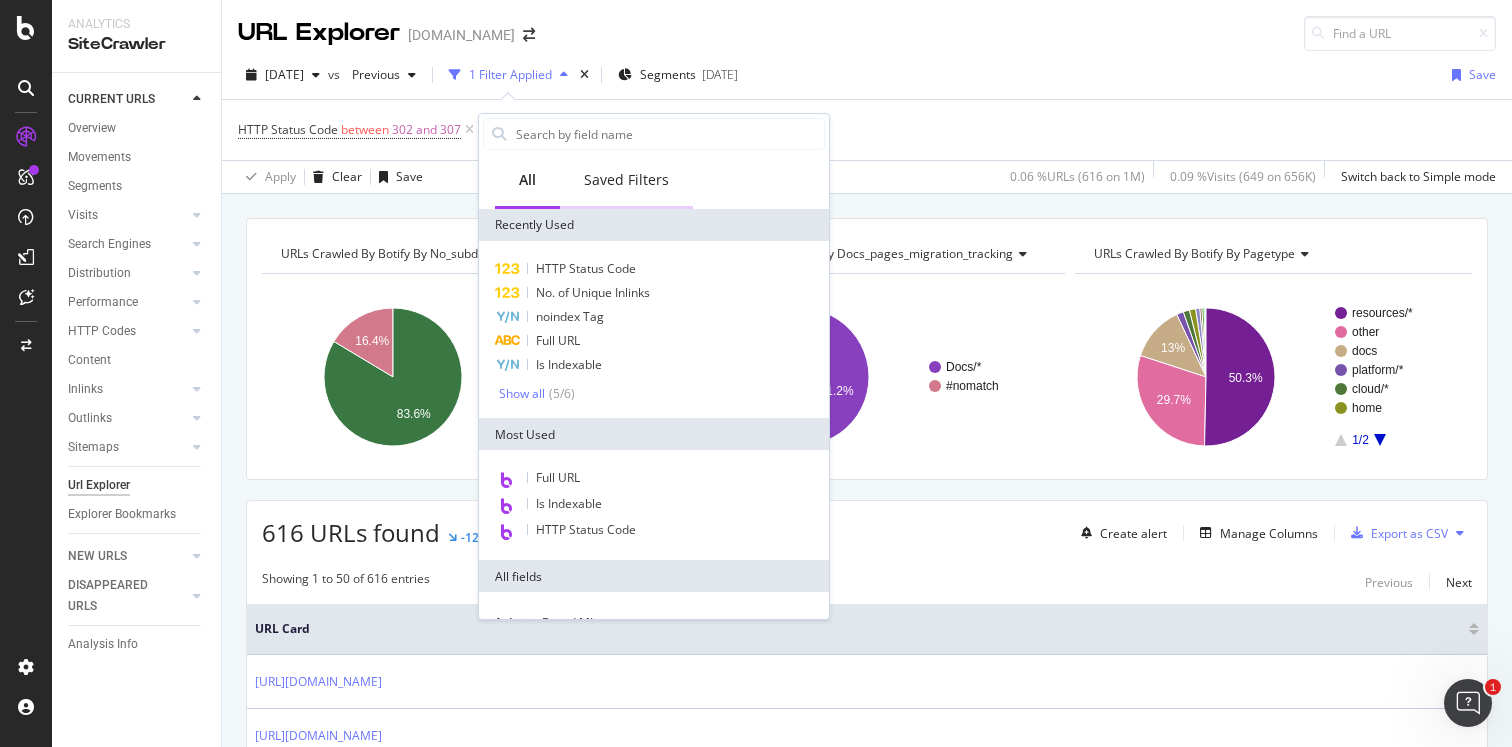 click on "Saved Filters" at bounding box center [626, 180] 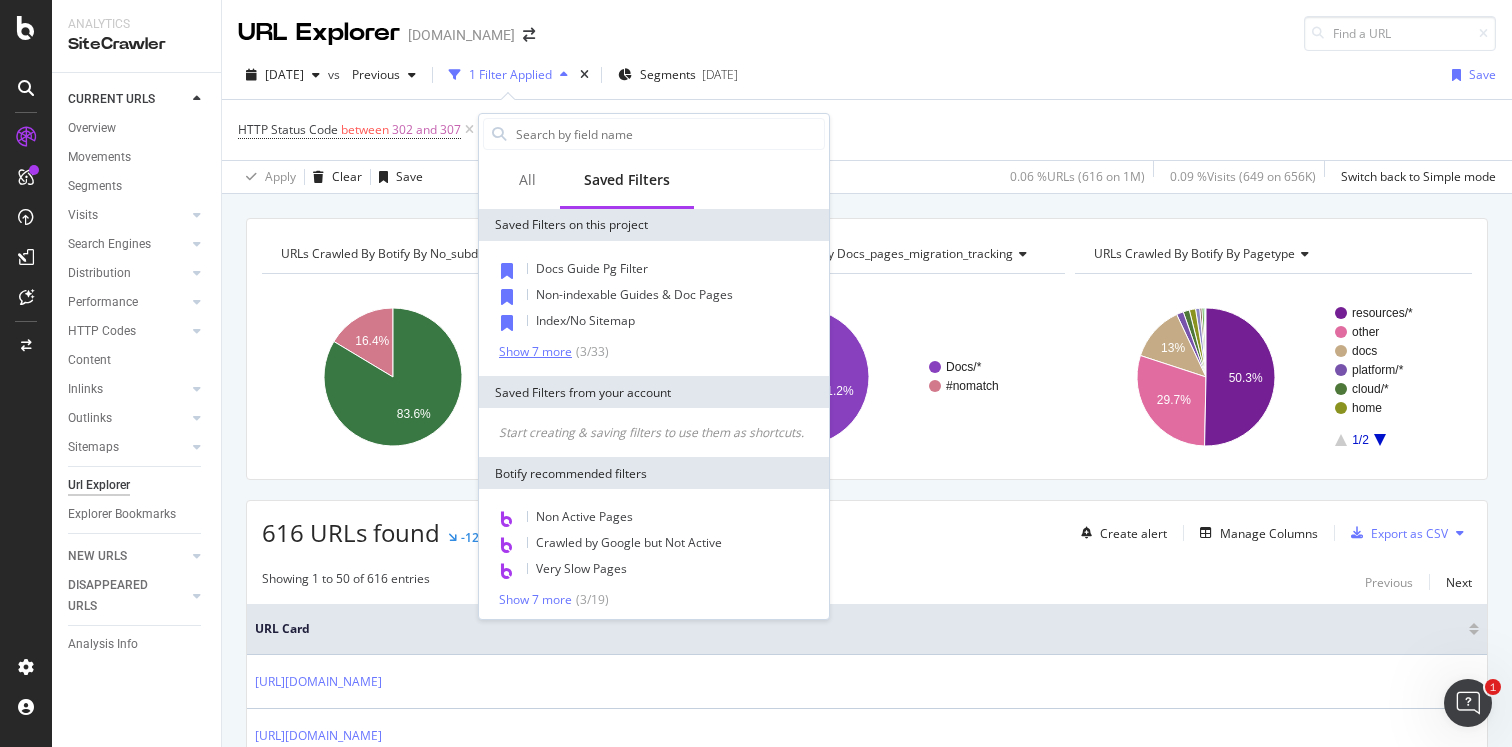 click on "Show 7 more" at bounding box center (535, 352) 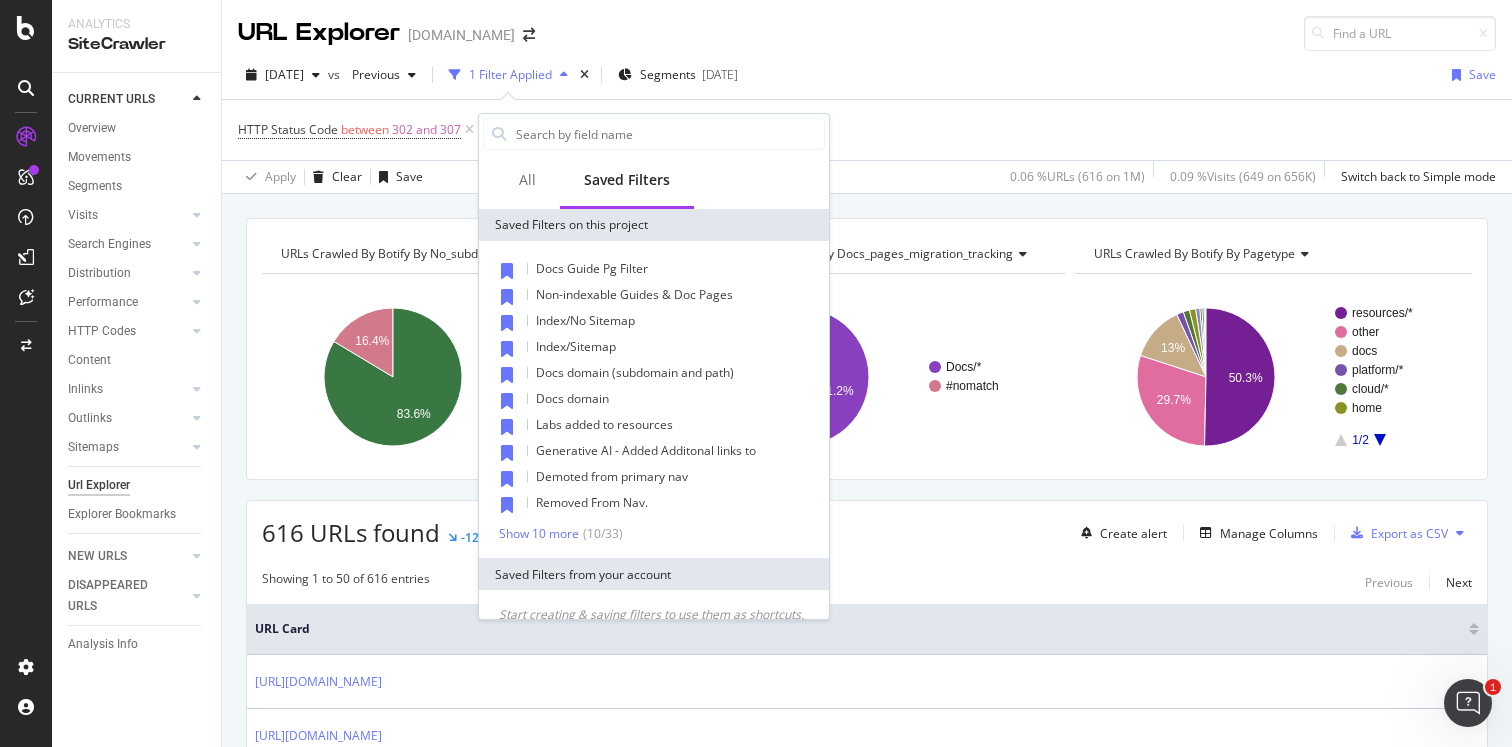 click on "2025 Jul. 17th vs Previous 1 Filter Applied Segments 2025-07-16 Save" at bounding box center (867, 79) 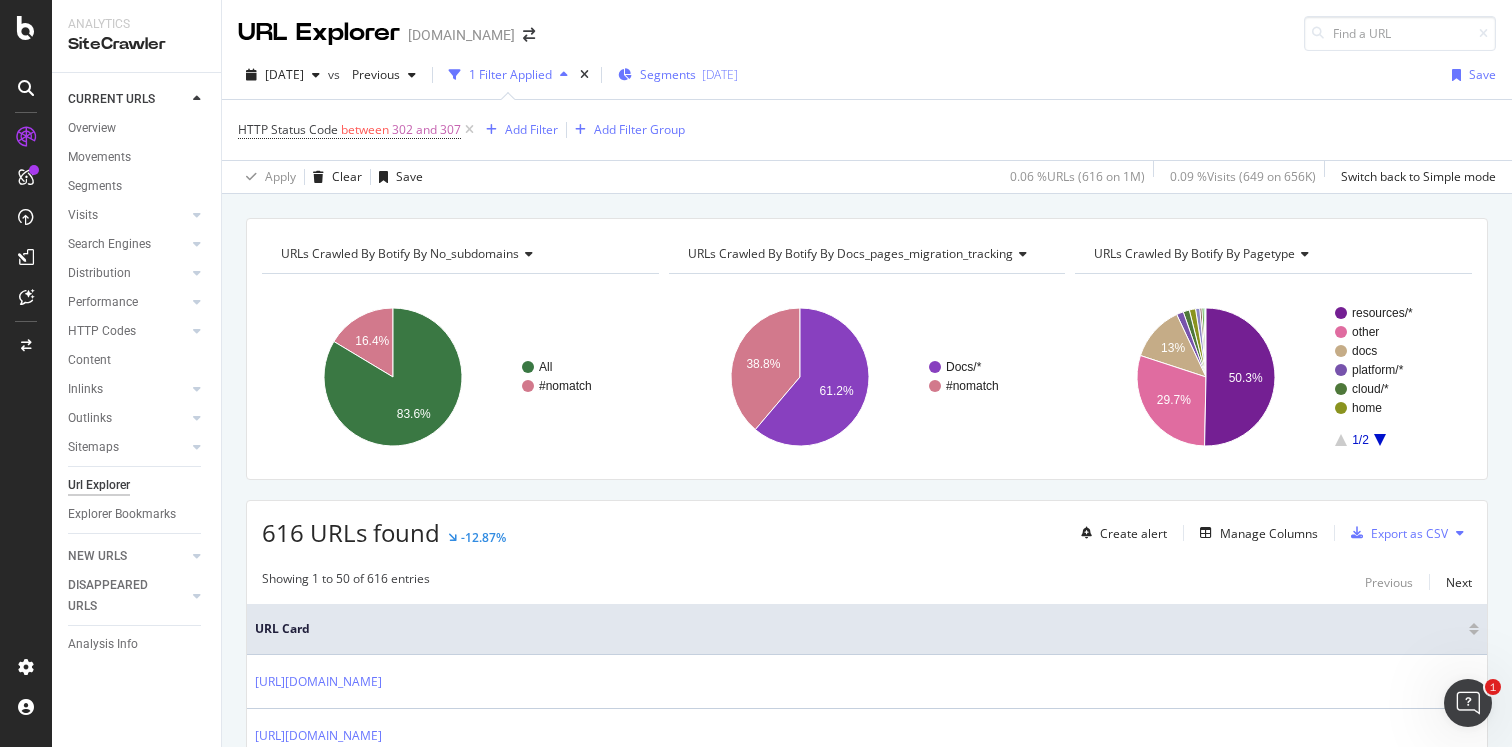 click on "Segments" at bounding box center [668, 74] 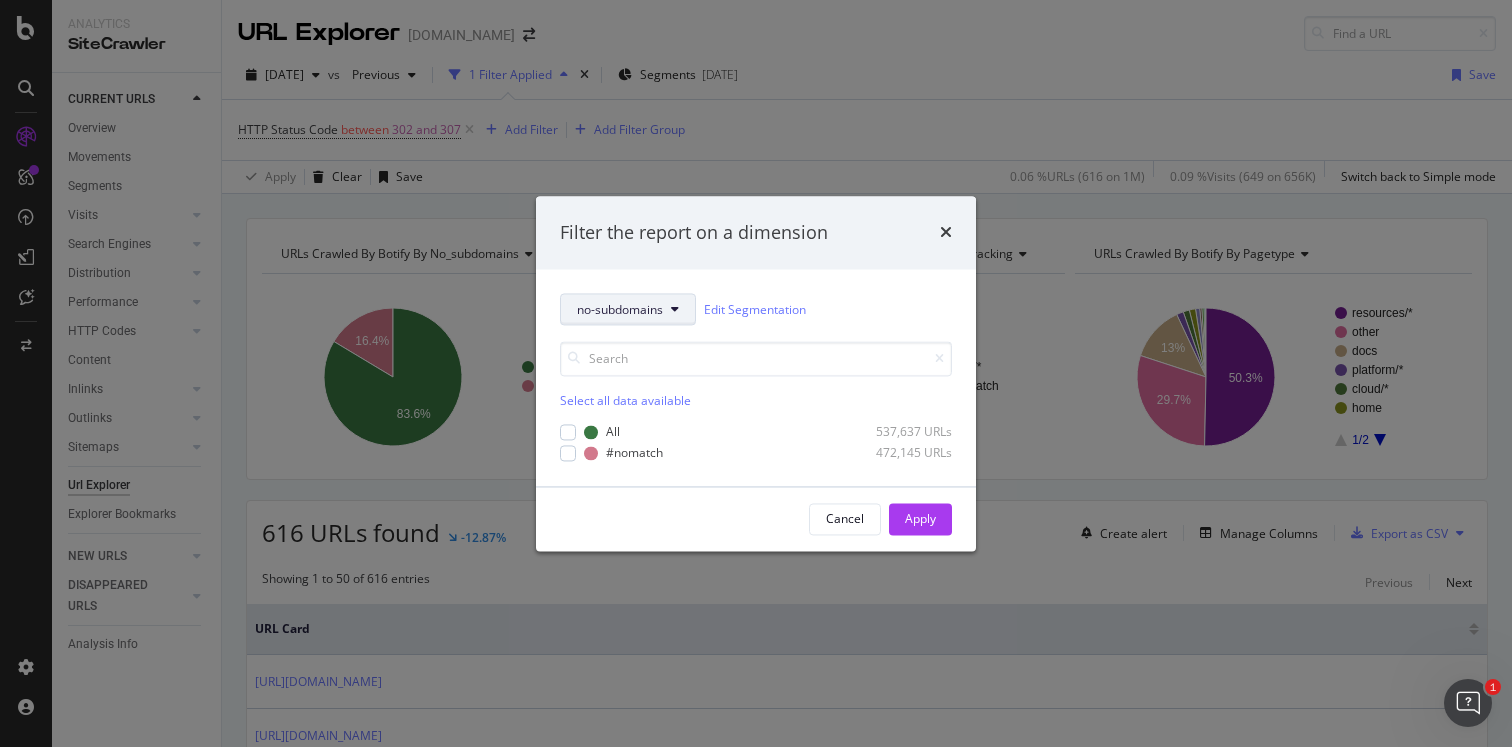 click at bounding box center [675, 310] 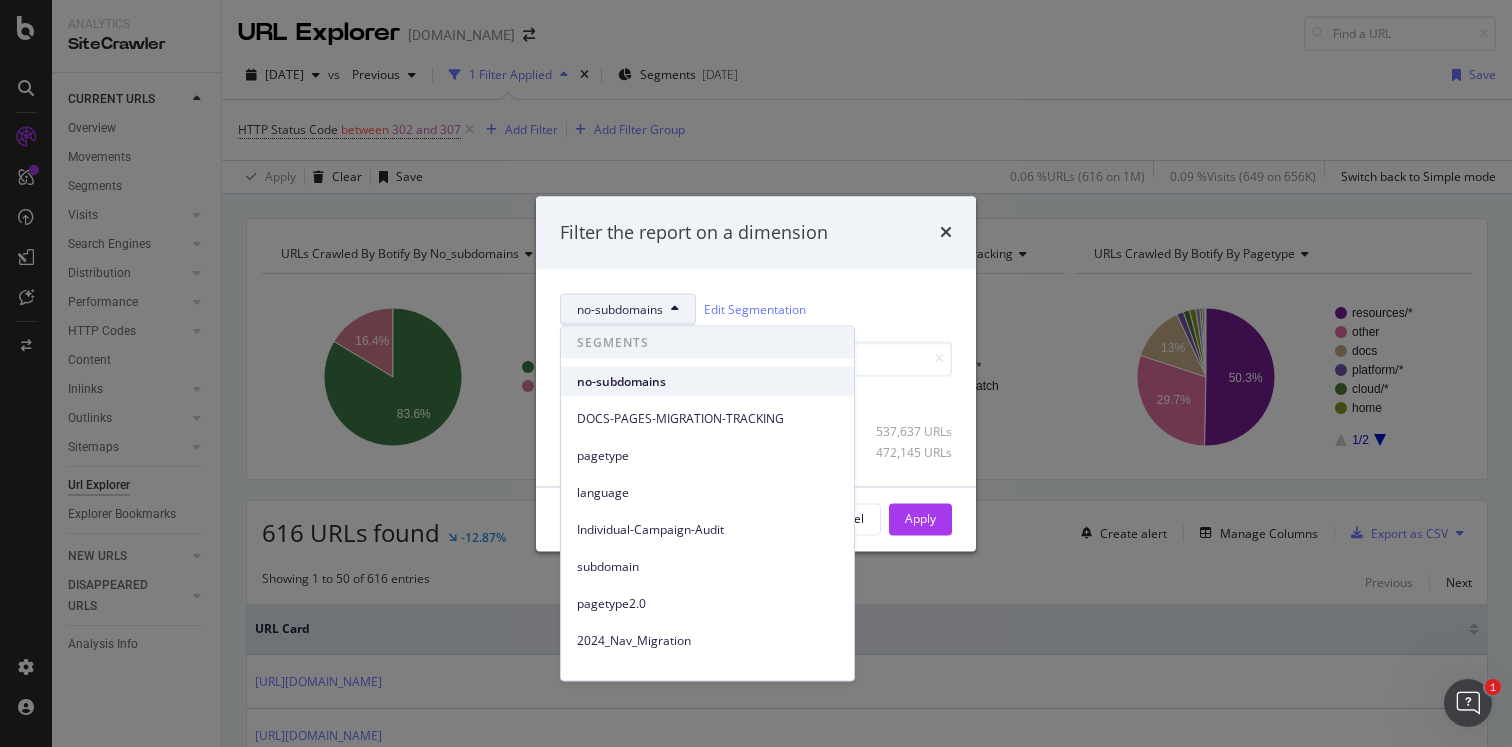 click on "no-subdomains" at bounding box center [707, 381] 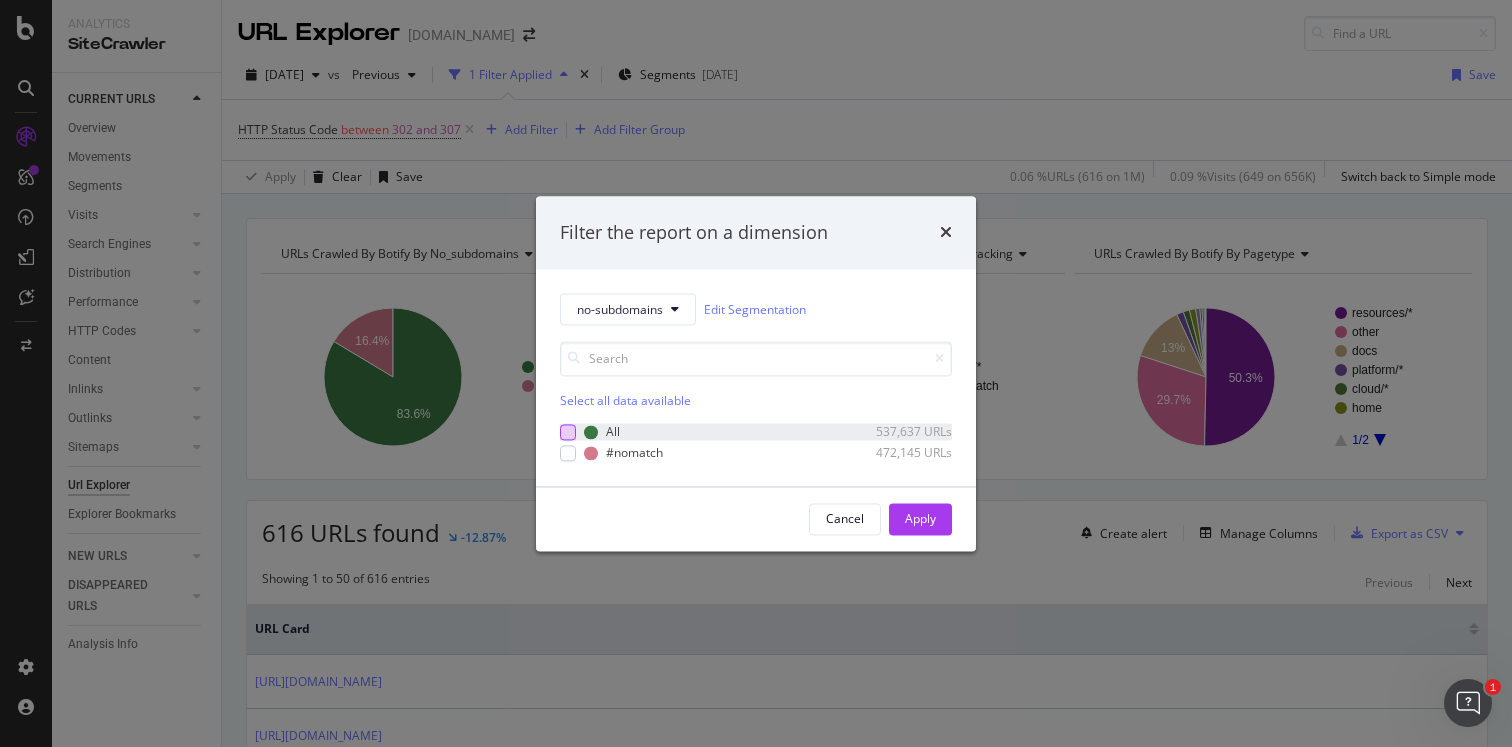 click at bounding box center (568, 432) 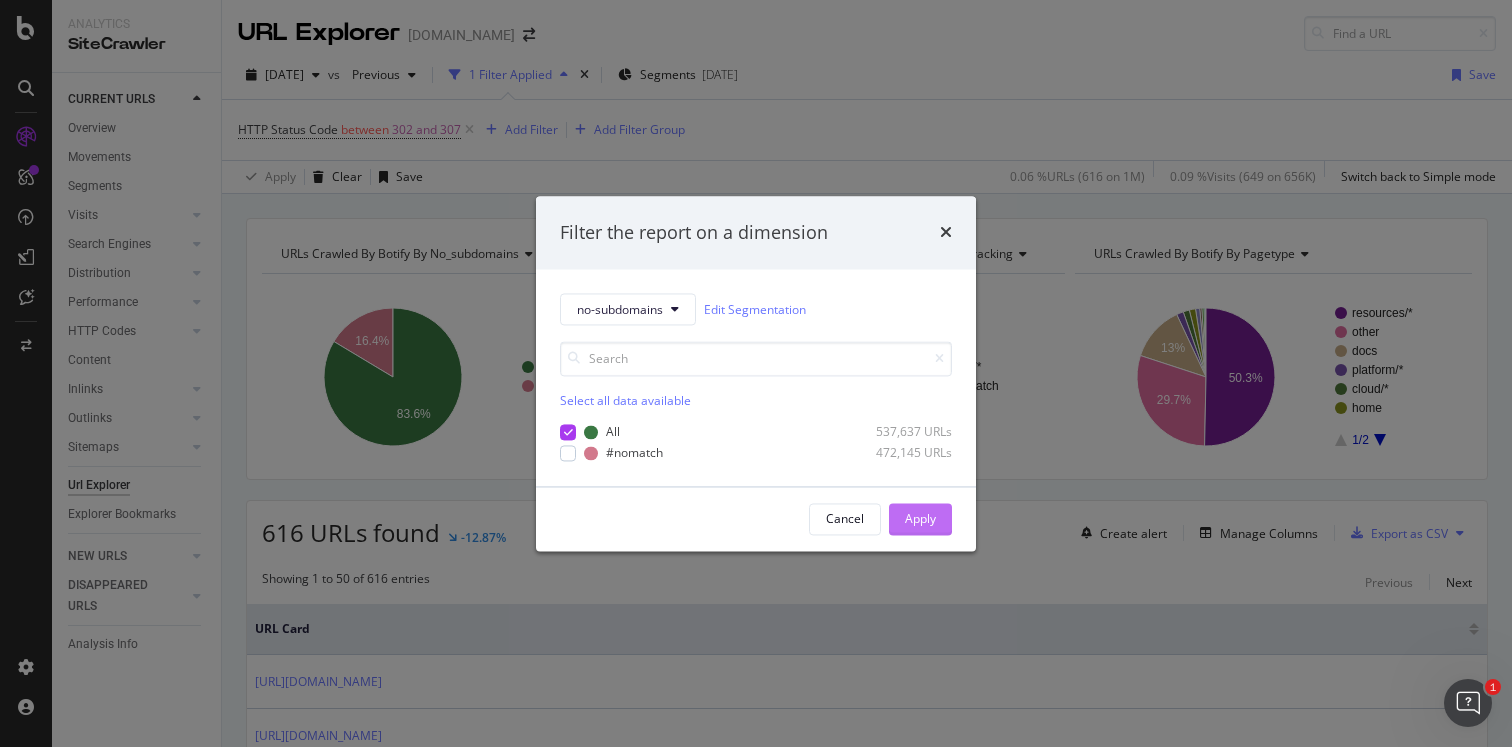 click on "Apply" at bounding box center [920, 519] 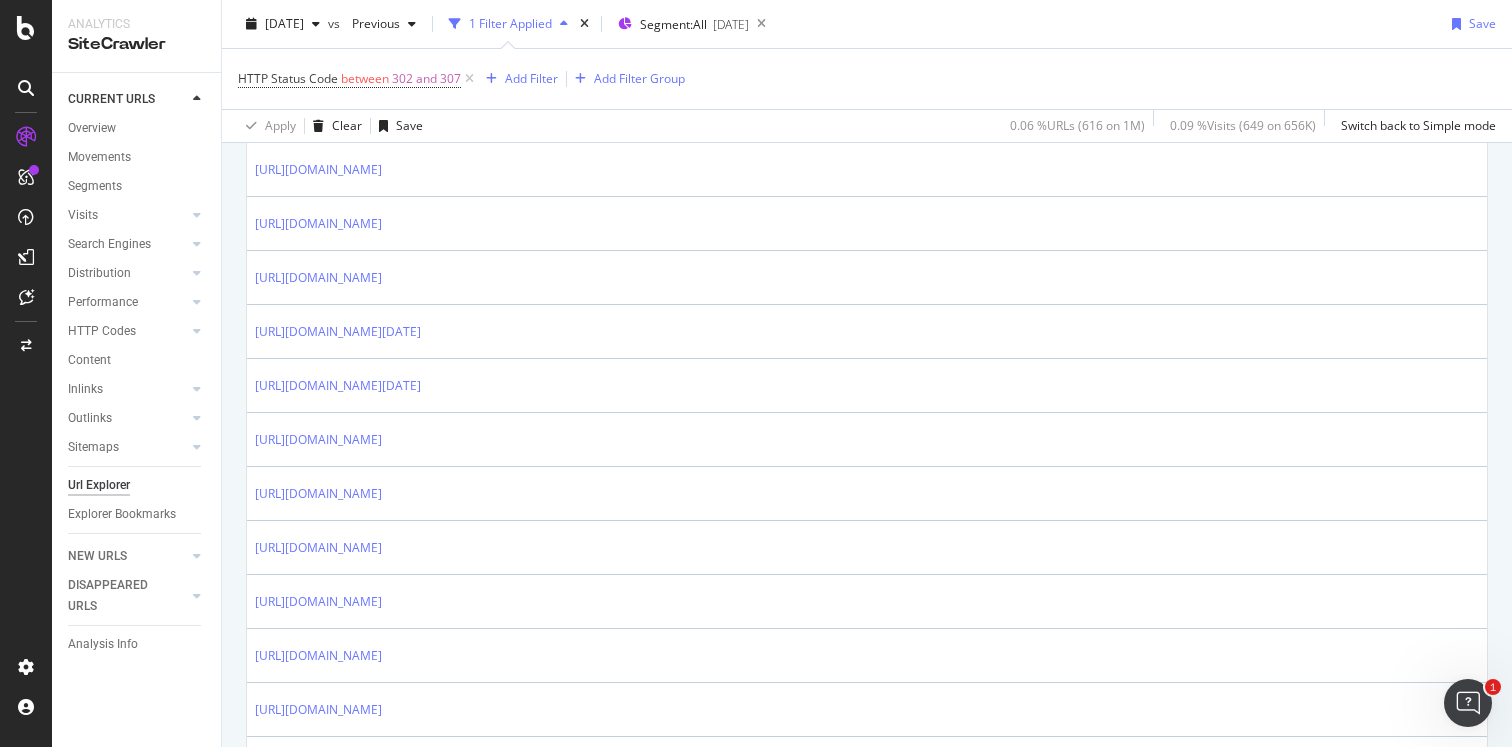 scroll, scrollTop: 999, scrollLeft: 0, axis: vertical 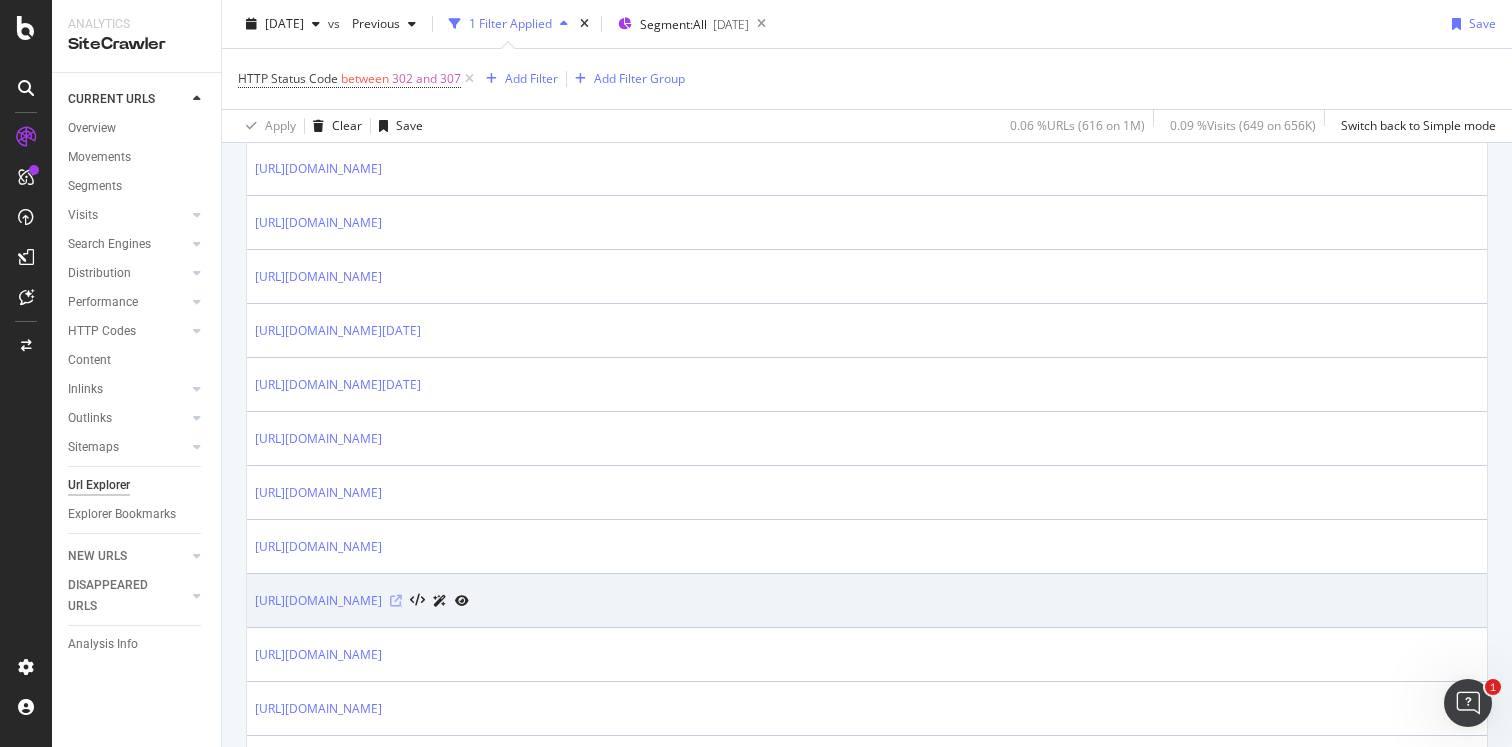 click at bounding box center (396, 601) 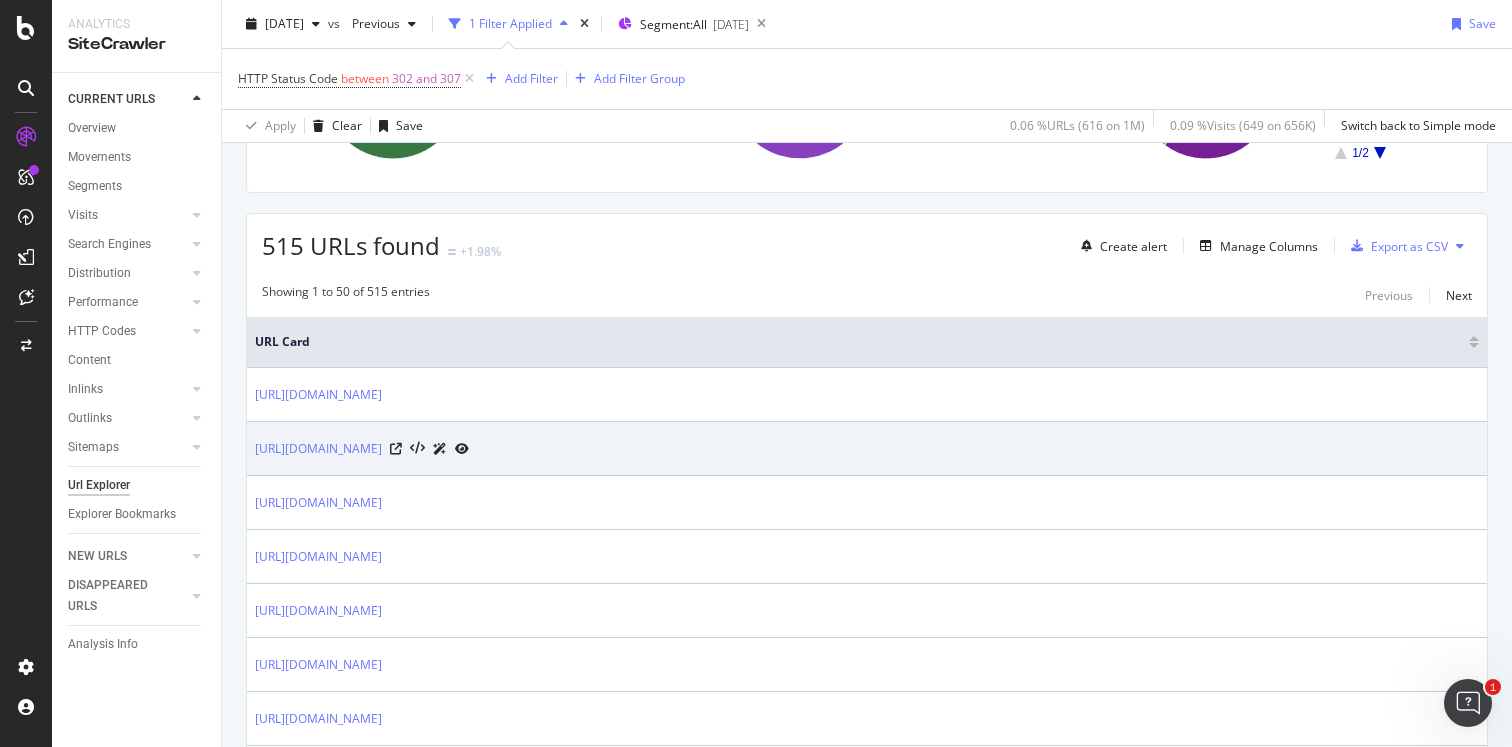 scroll, scrollTop: 295, scrollLeft: 0, axis: vertical 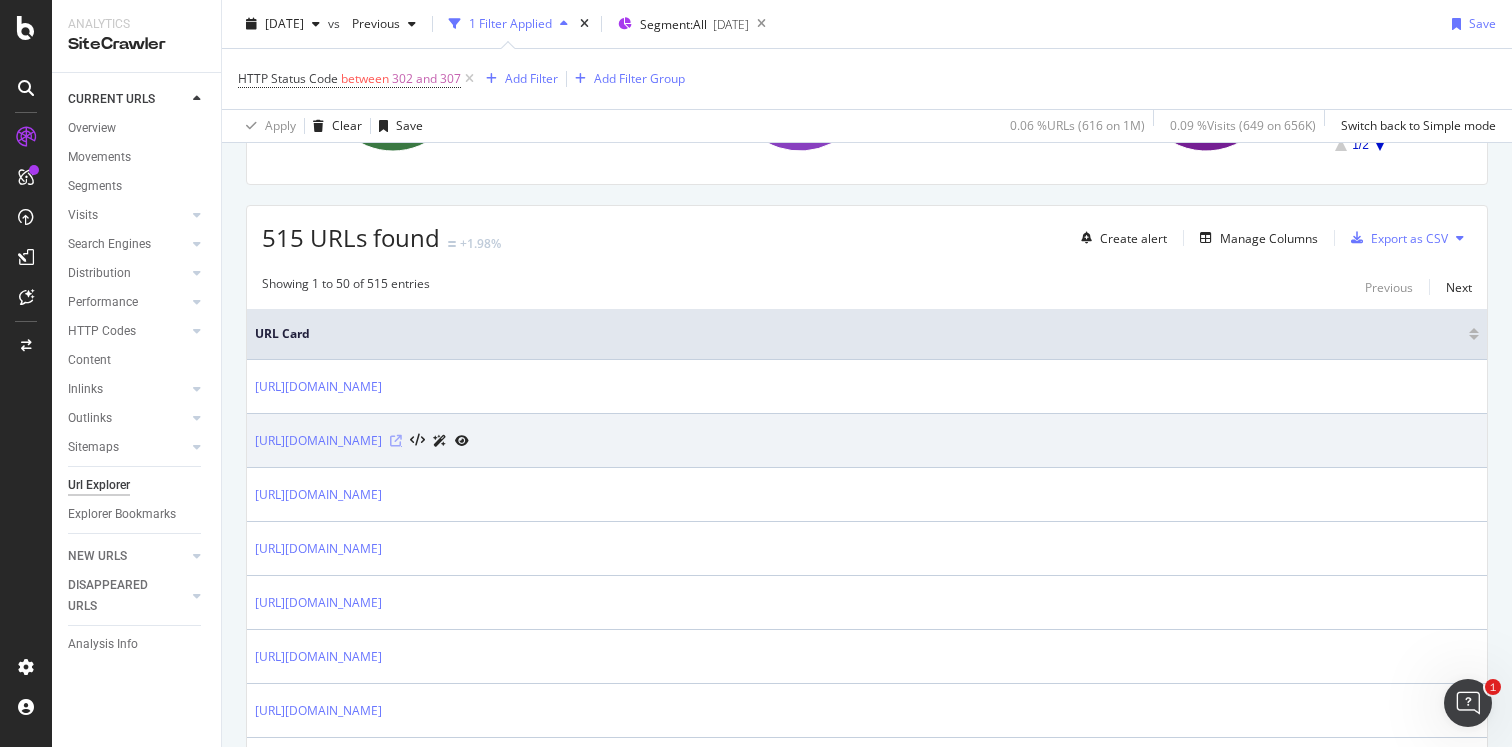 click at bounding box center [396, 441] 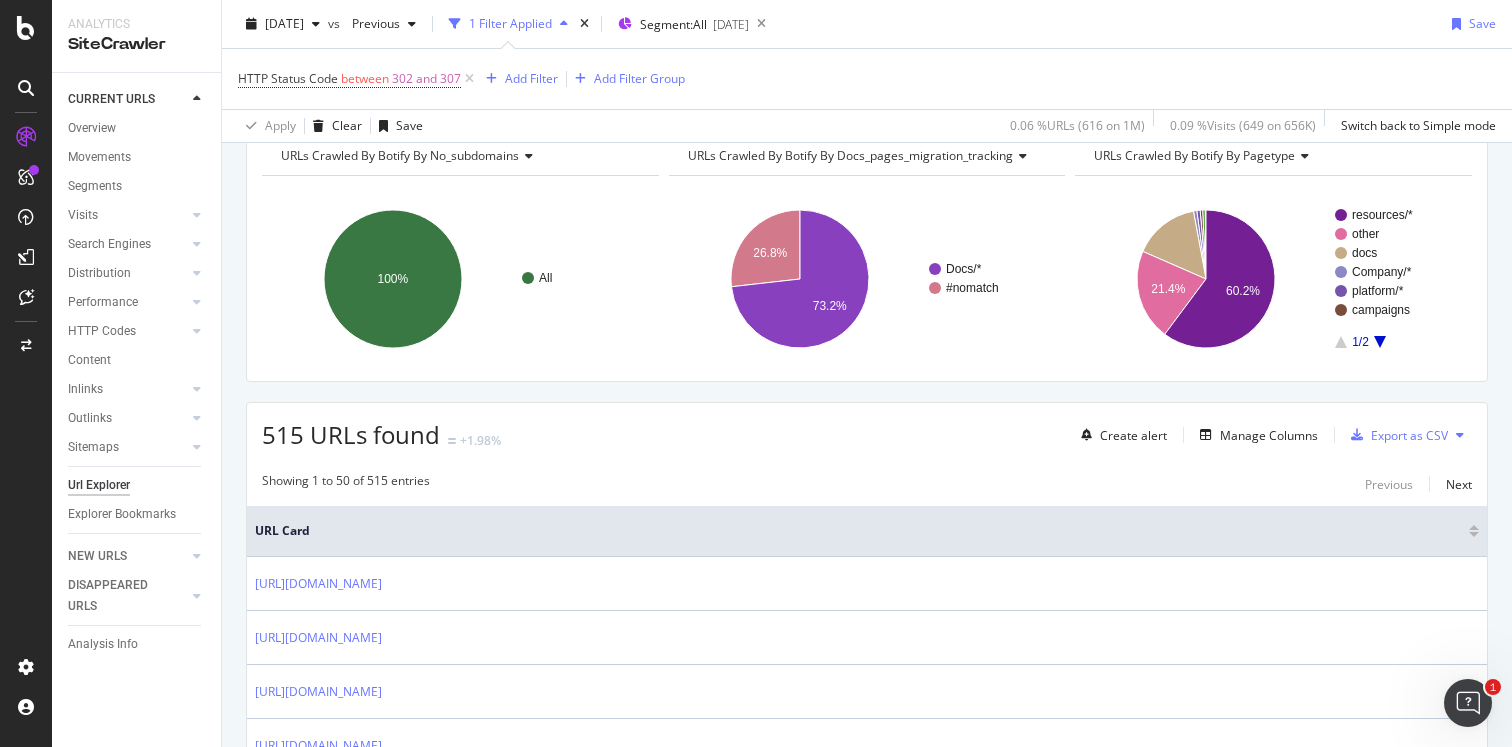 scroll, scrollTop: 0, scrollLeft: 0, axis: both 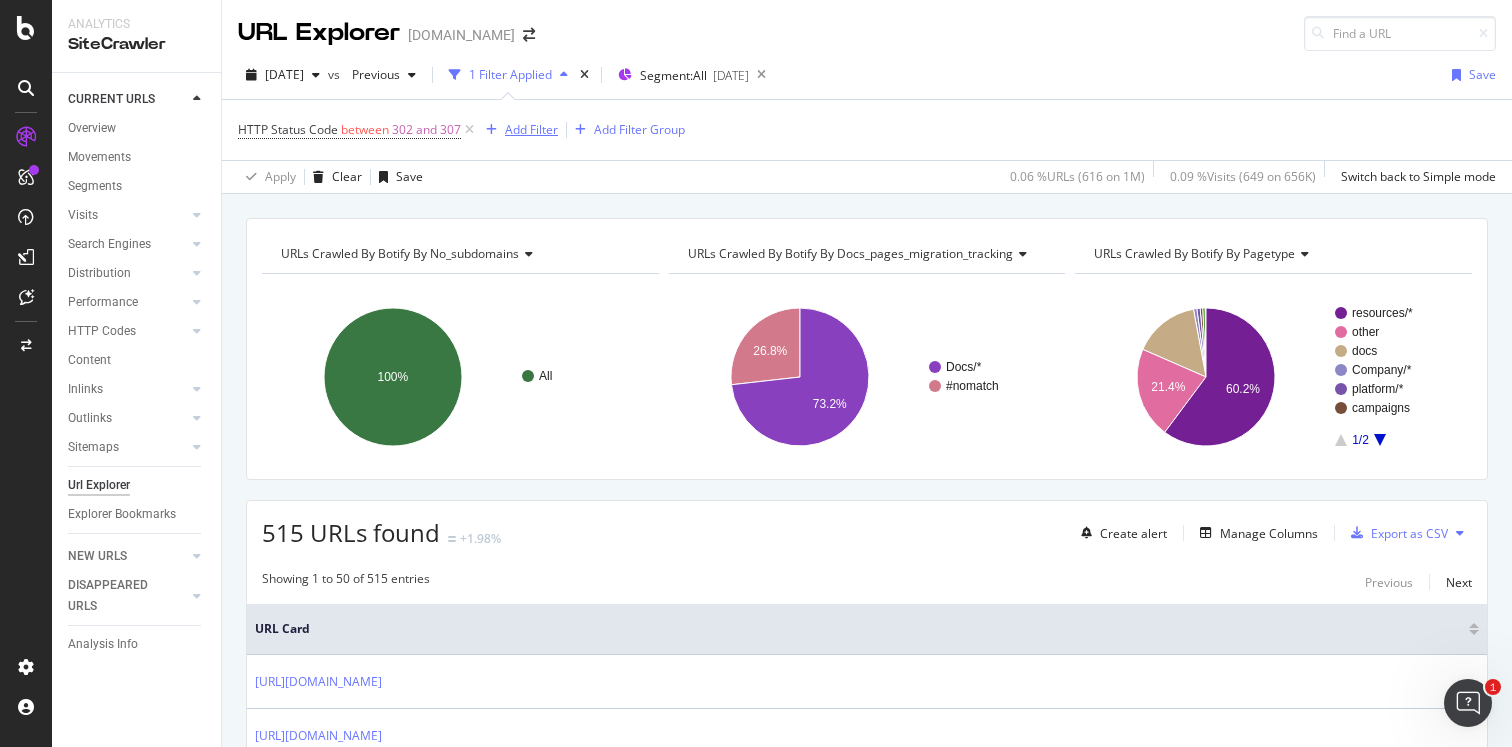click on "Add Filter" at bounding box center (531, 129) 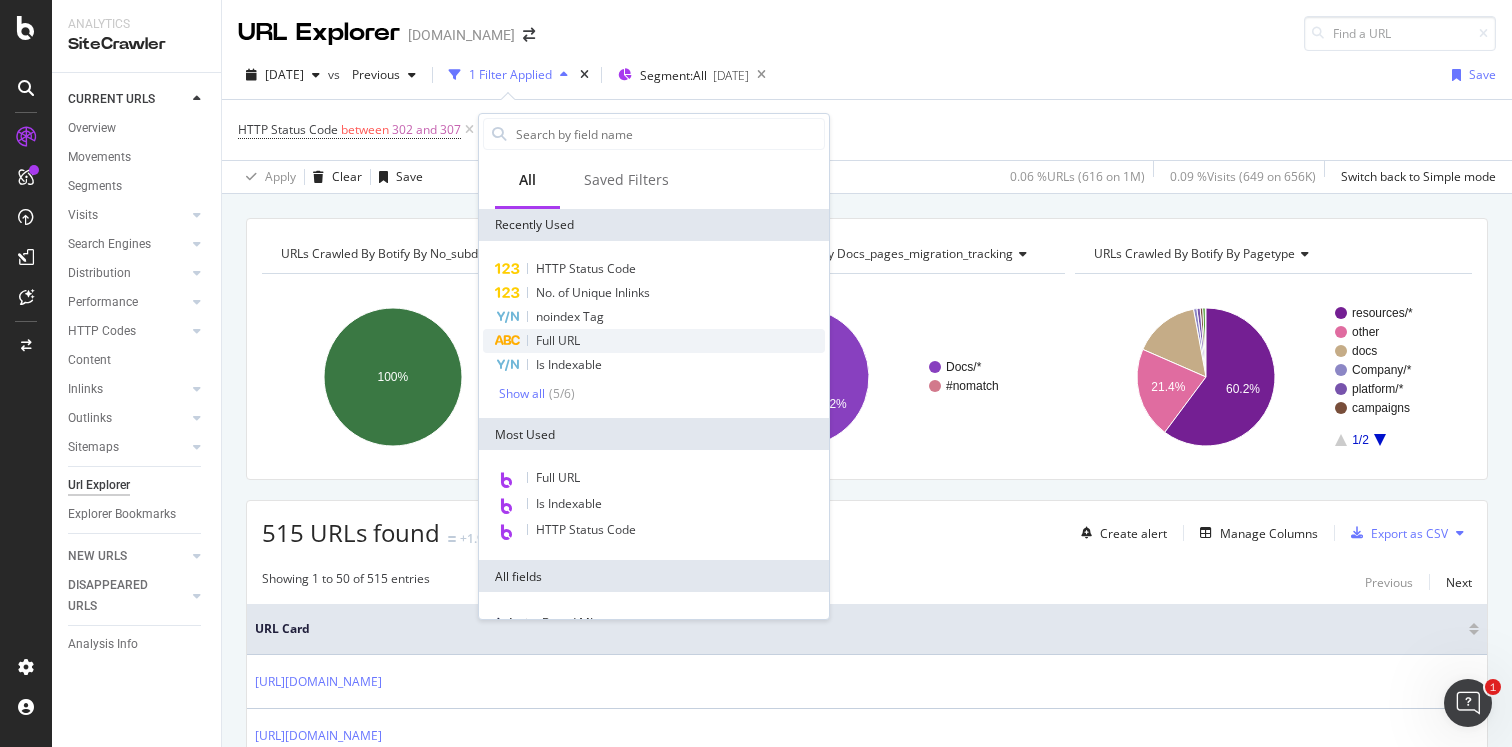 click on "Full URL" at bounding box center (654, 341) 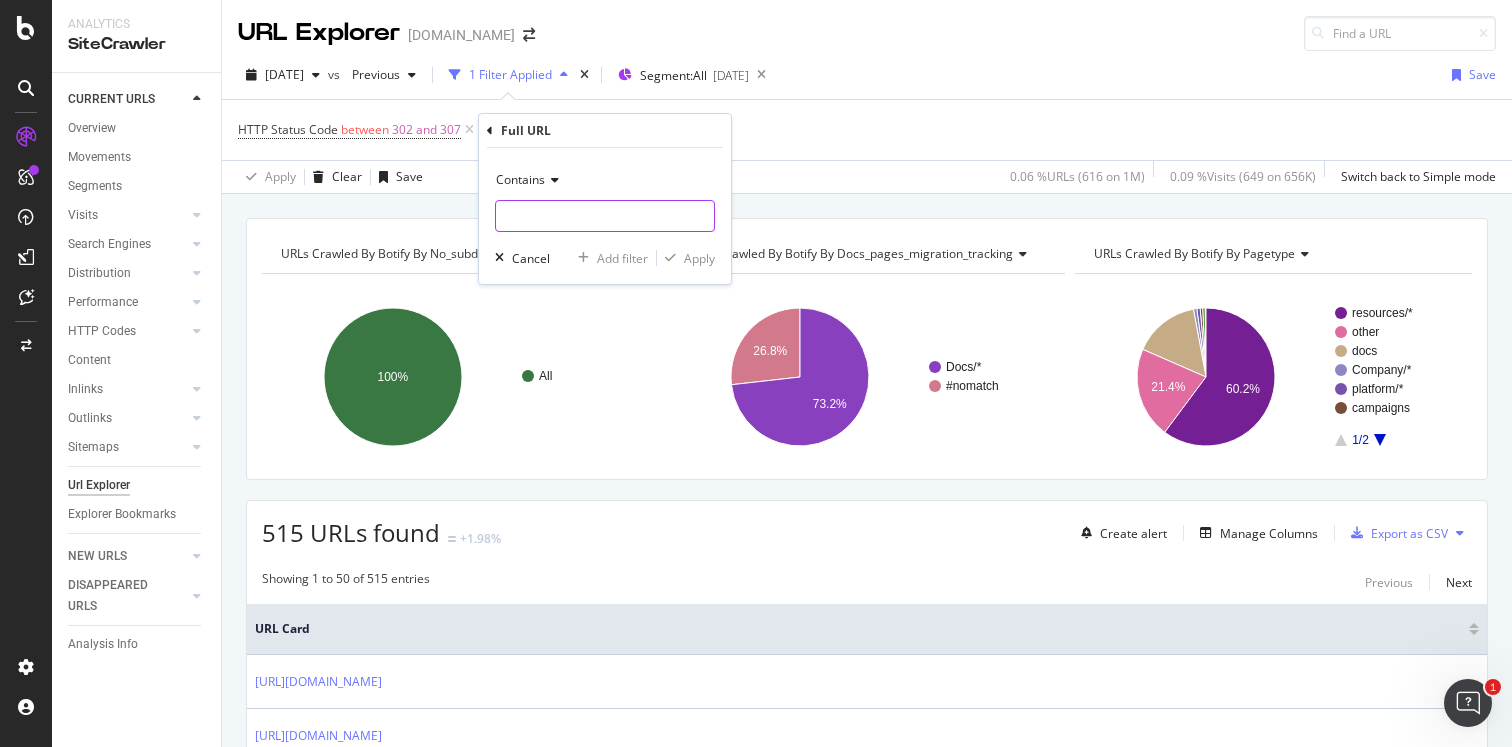 click at bounding box center [605, 216] 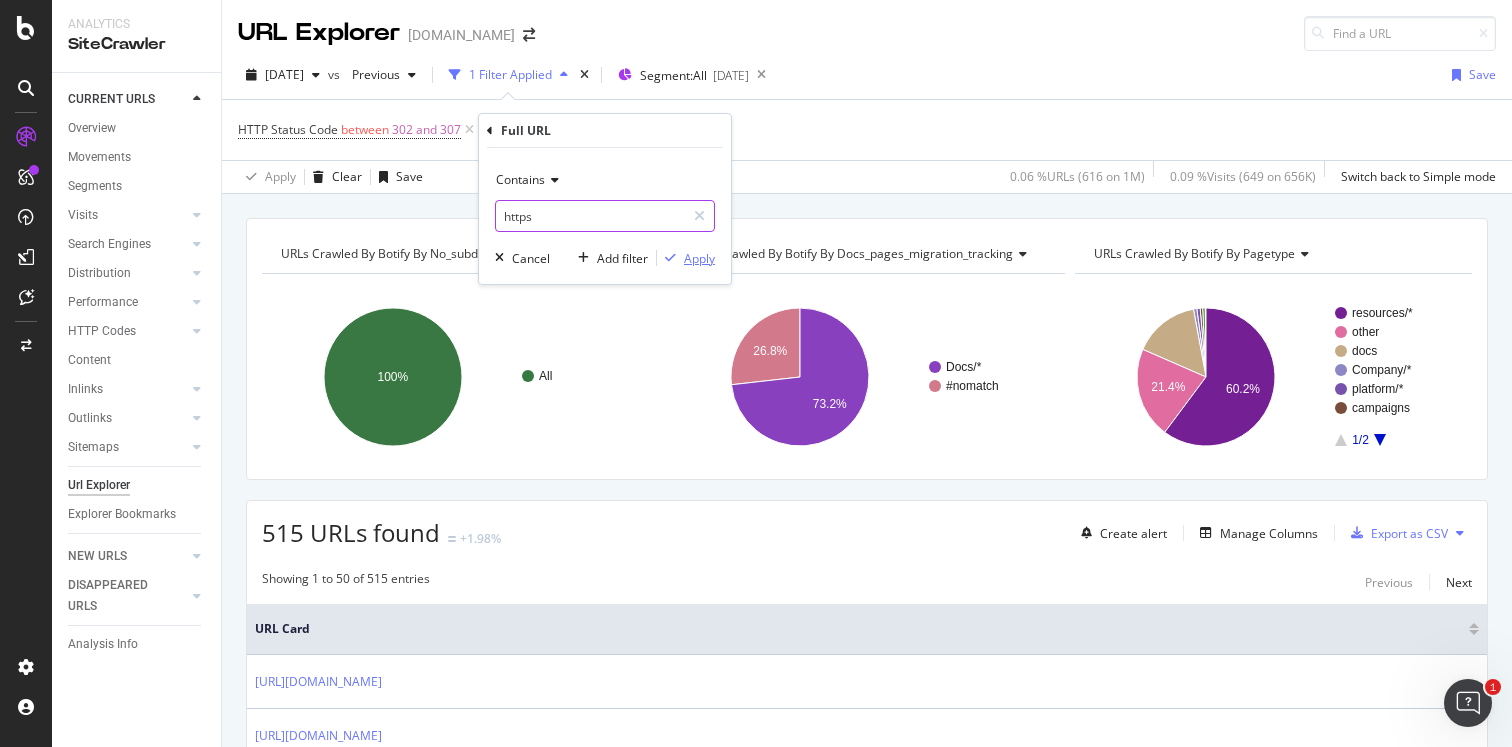 type on "https" 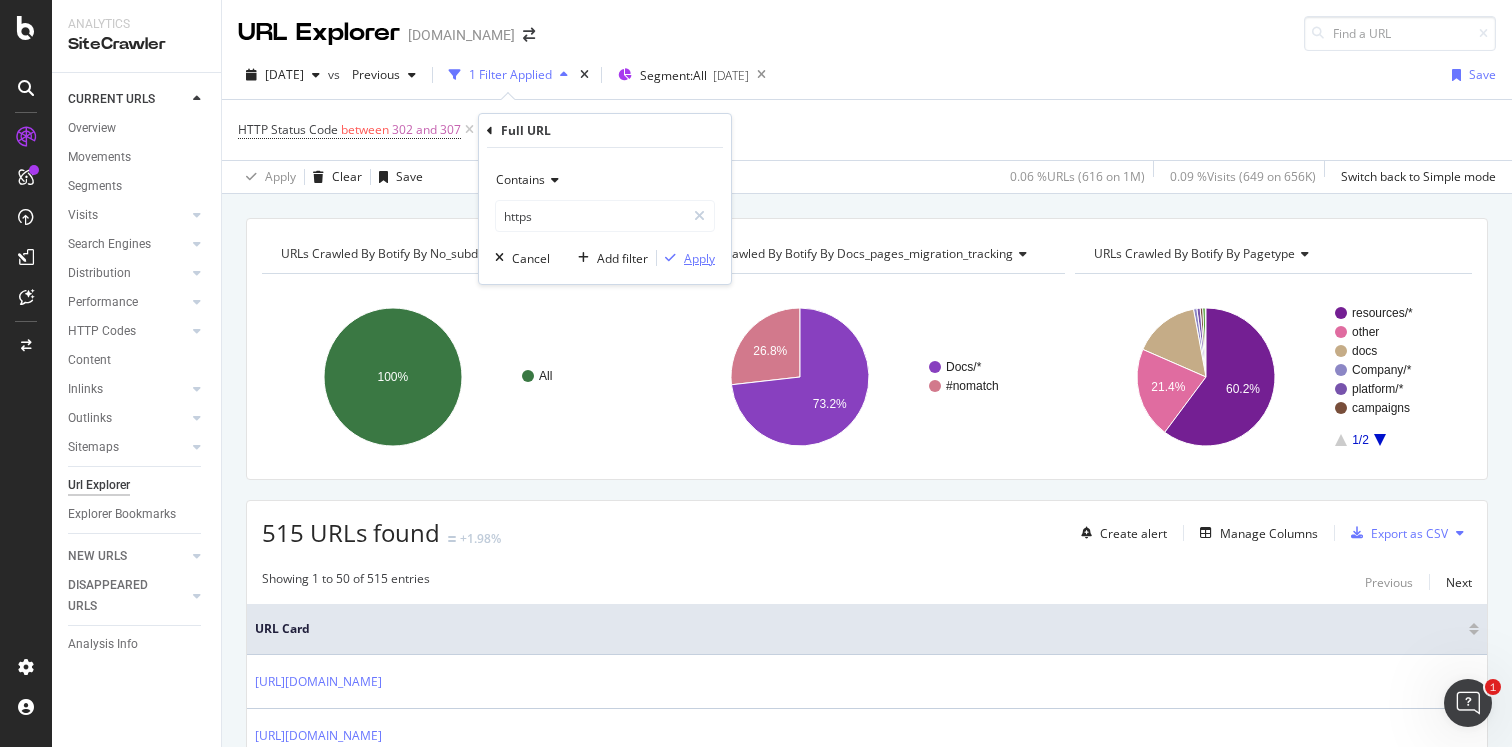 click on "Apply" at bounding box center [699, 258] 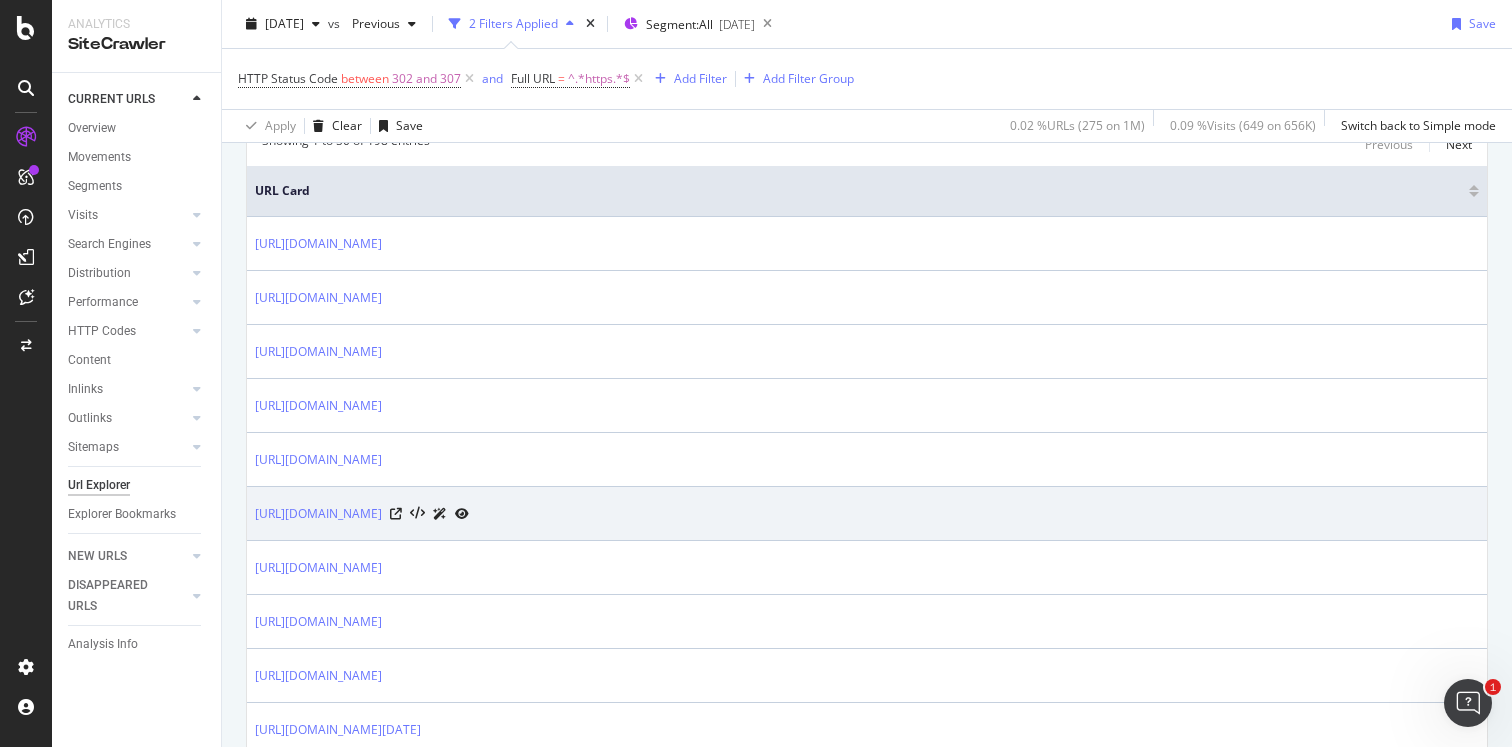 scroll, scrollTop: 439, scrollLeft: 0, axis: vertical 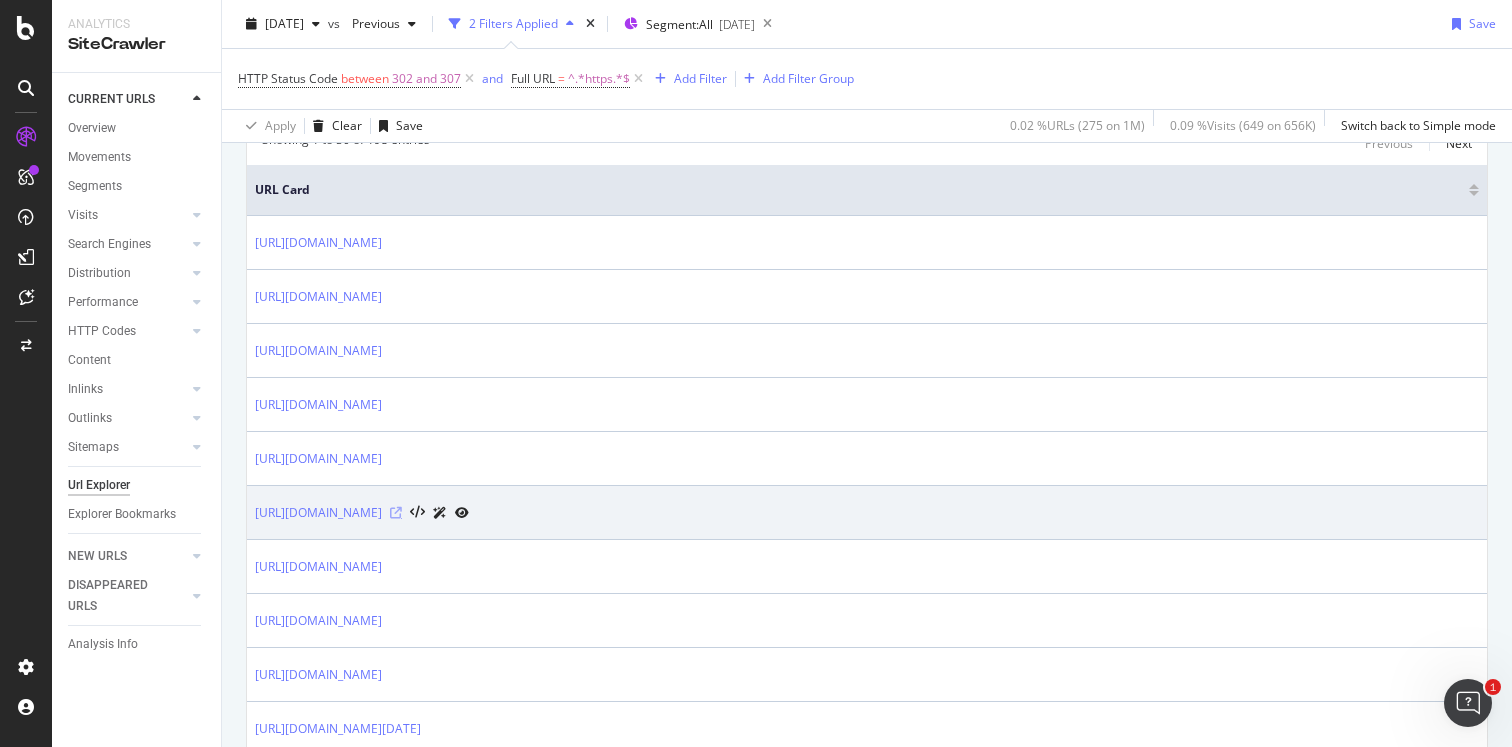 click at bounding box center [396, 513] 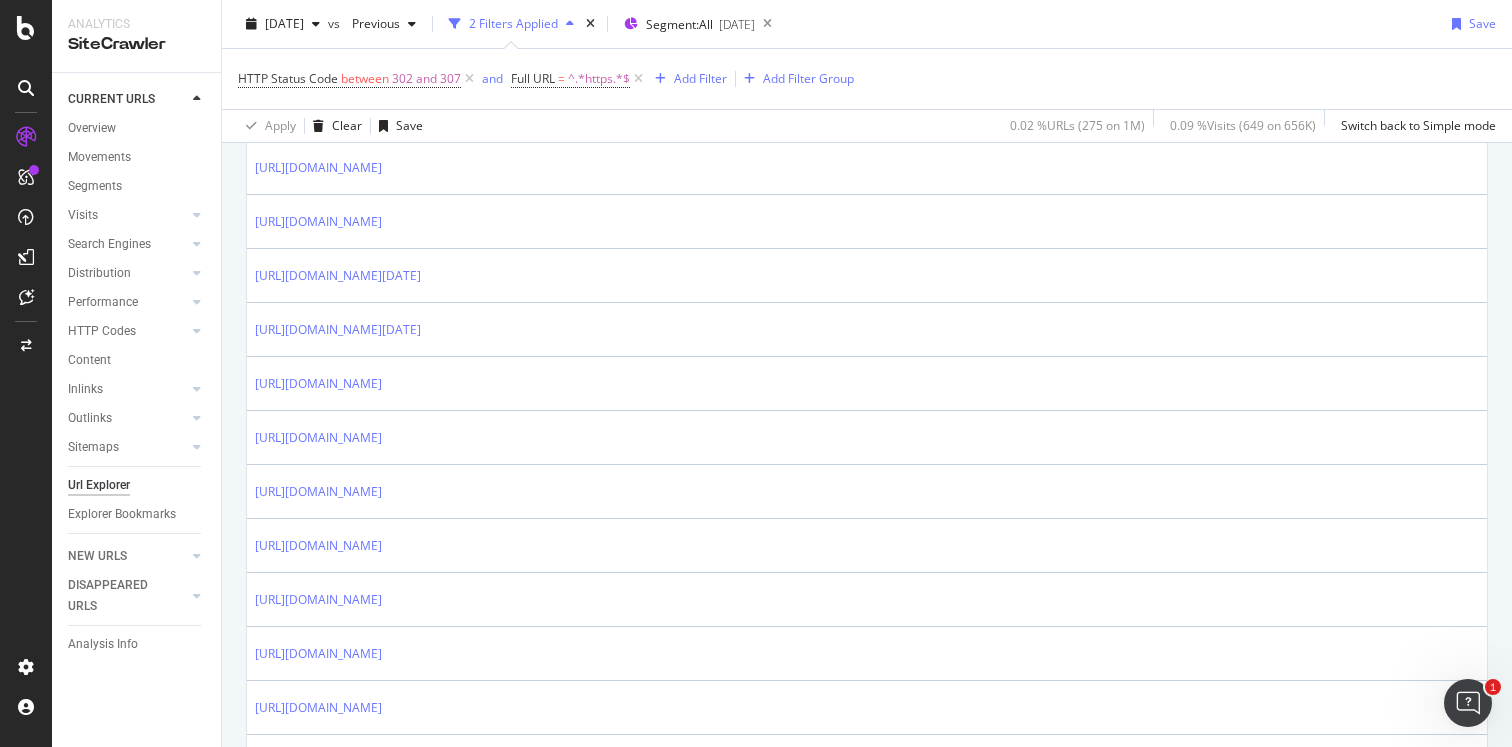 scroll, scrollTop: 893, scrollLeft: 0, axis: vertical 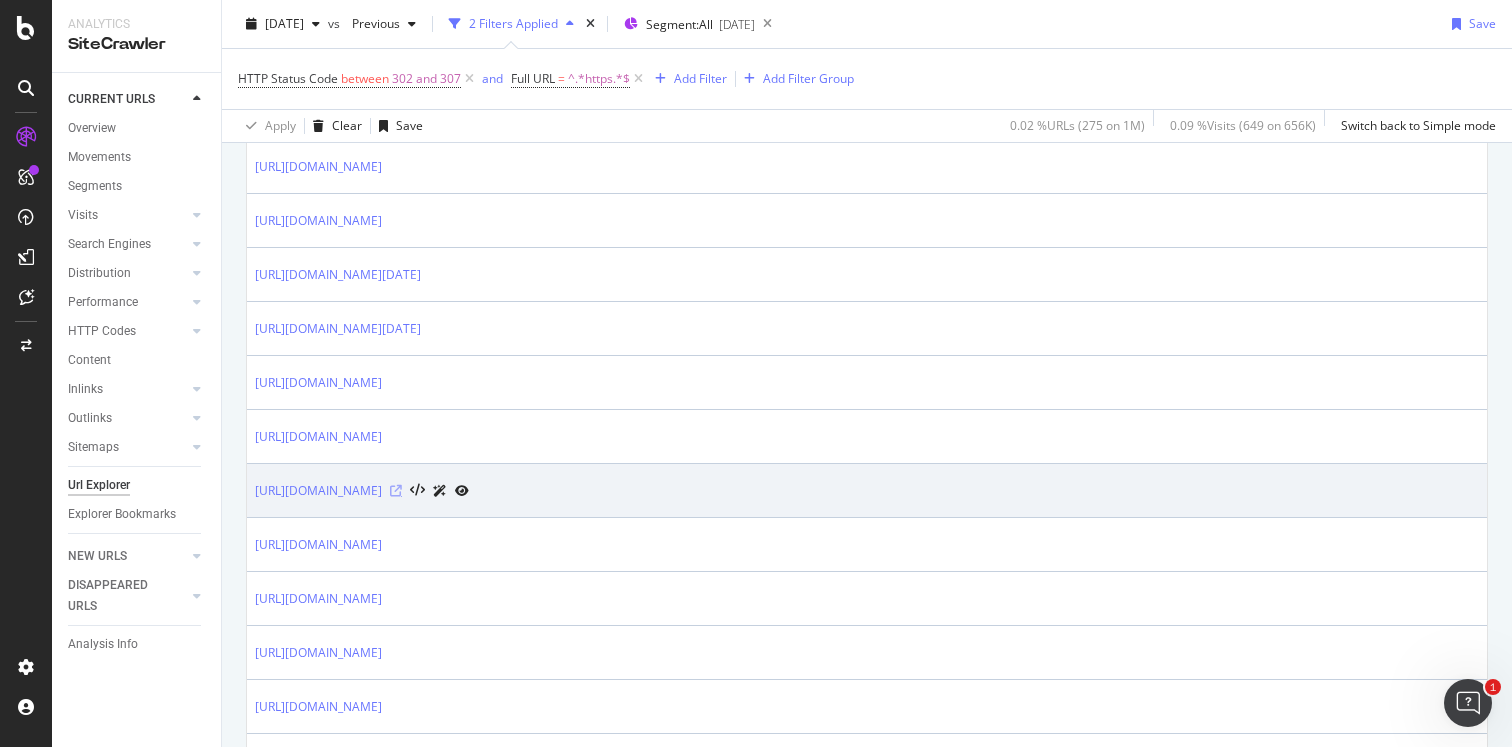 click at bounding box center [396, 491] 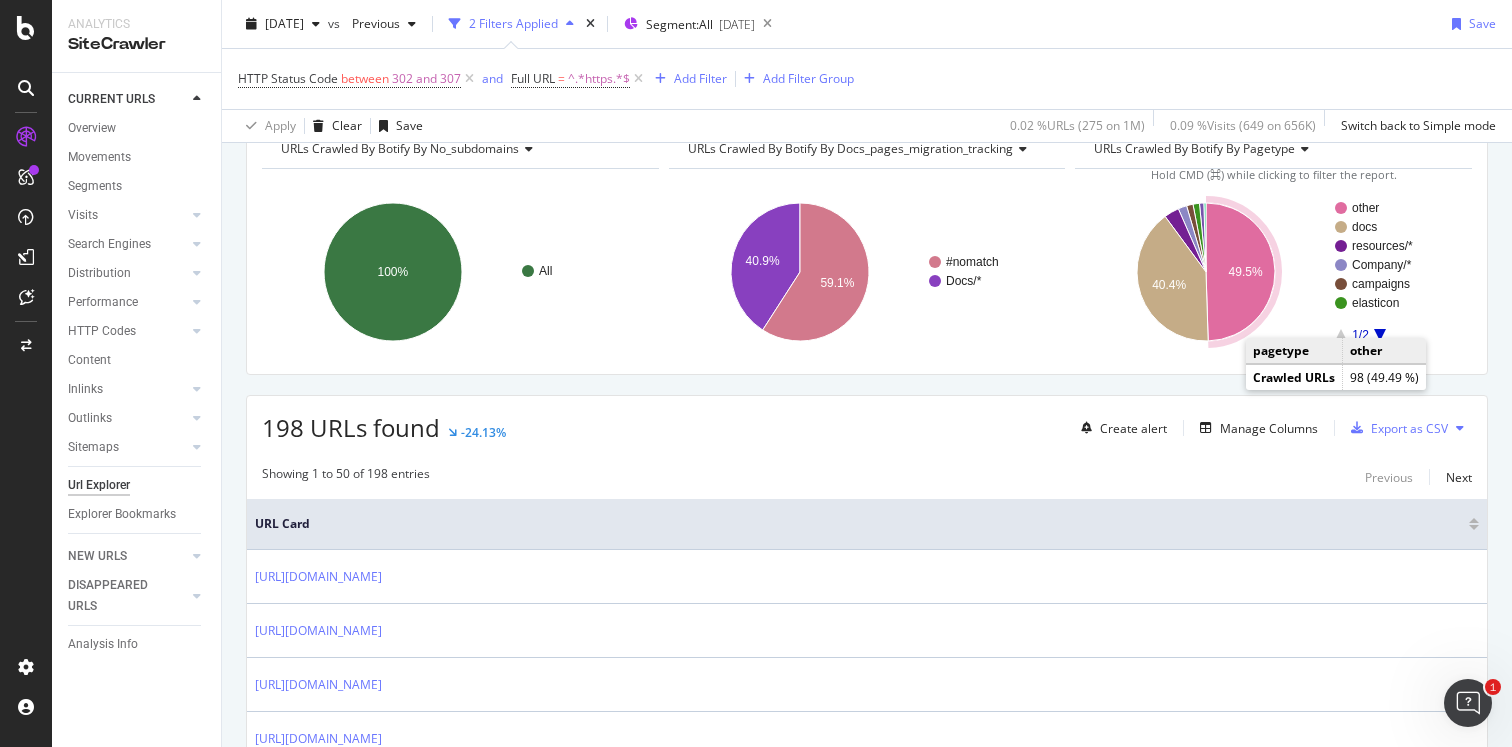 scroll, scrollTop: 176, scrollLeft: 0, axis: vertical 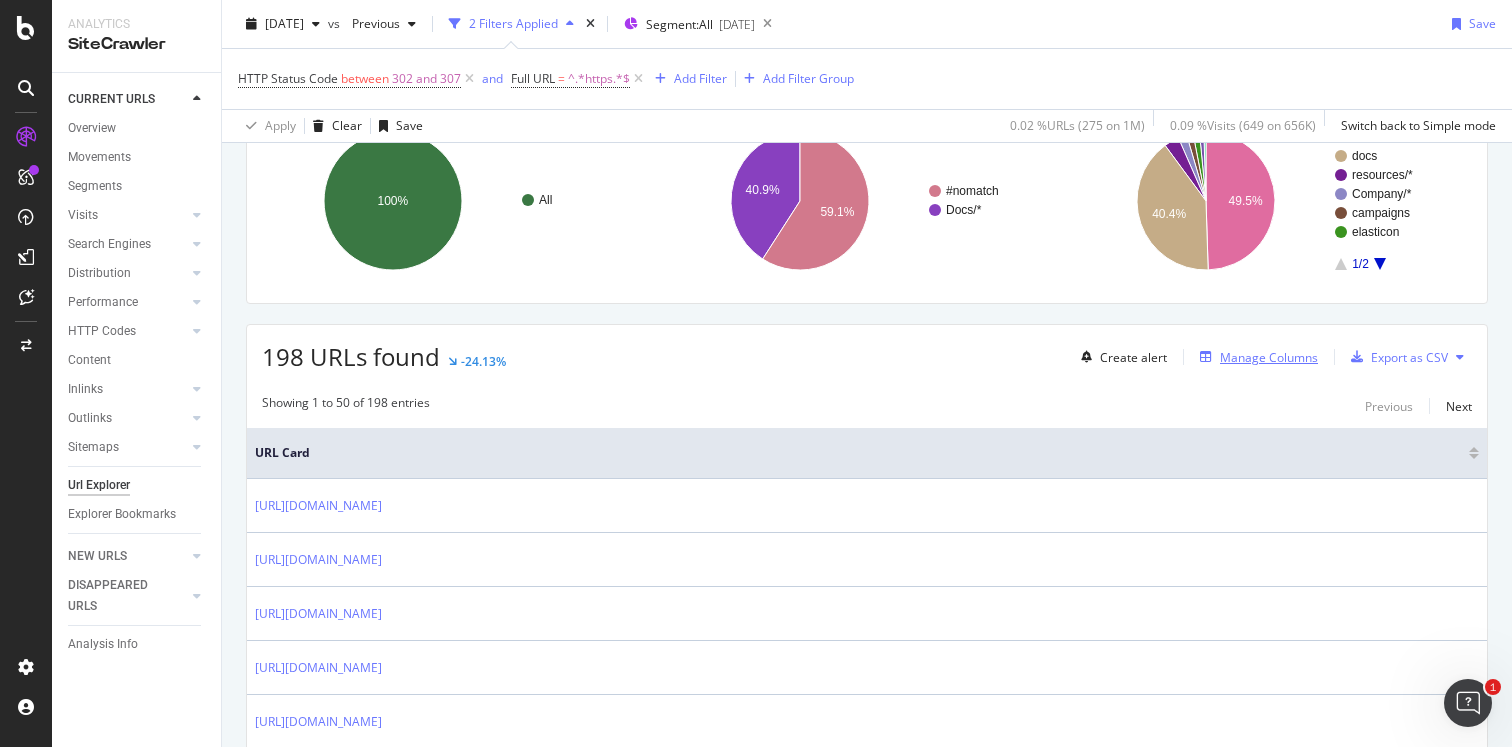 click on "Manage Columns" at bounding box center (1269, 357) 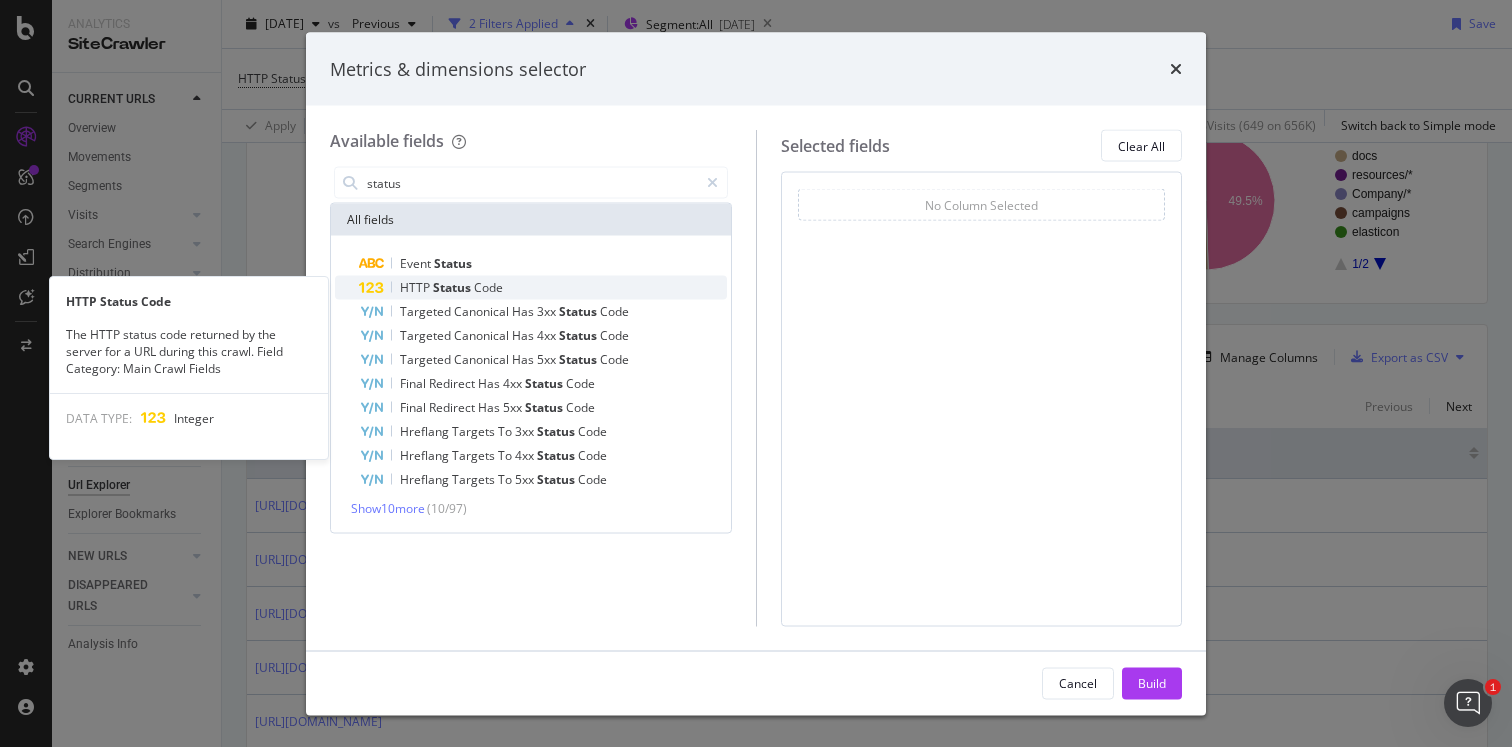 type on "status" 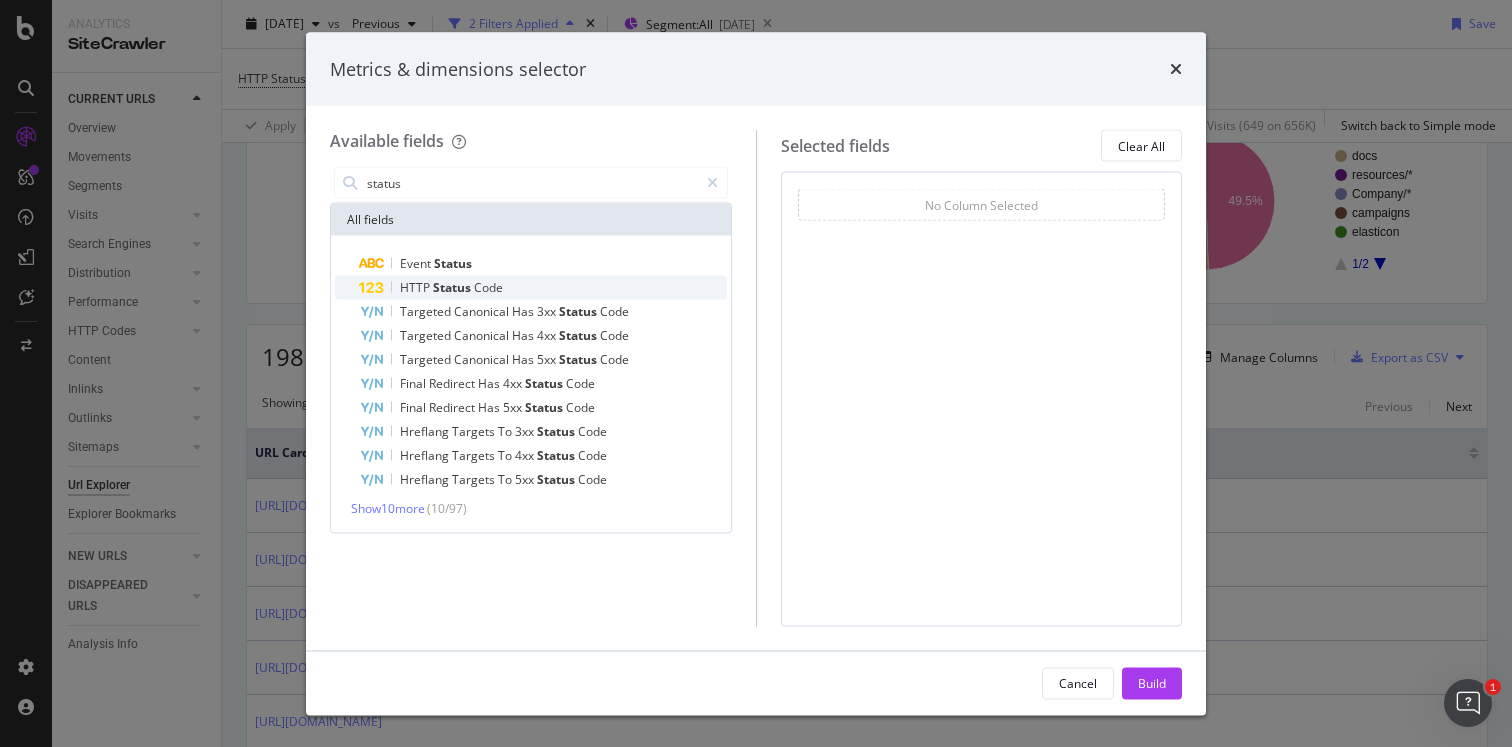 click on "HTTP   Status   Code" at bounding box center [543, 288] 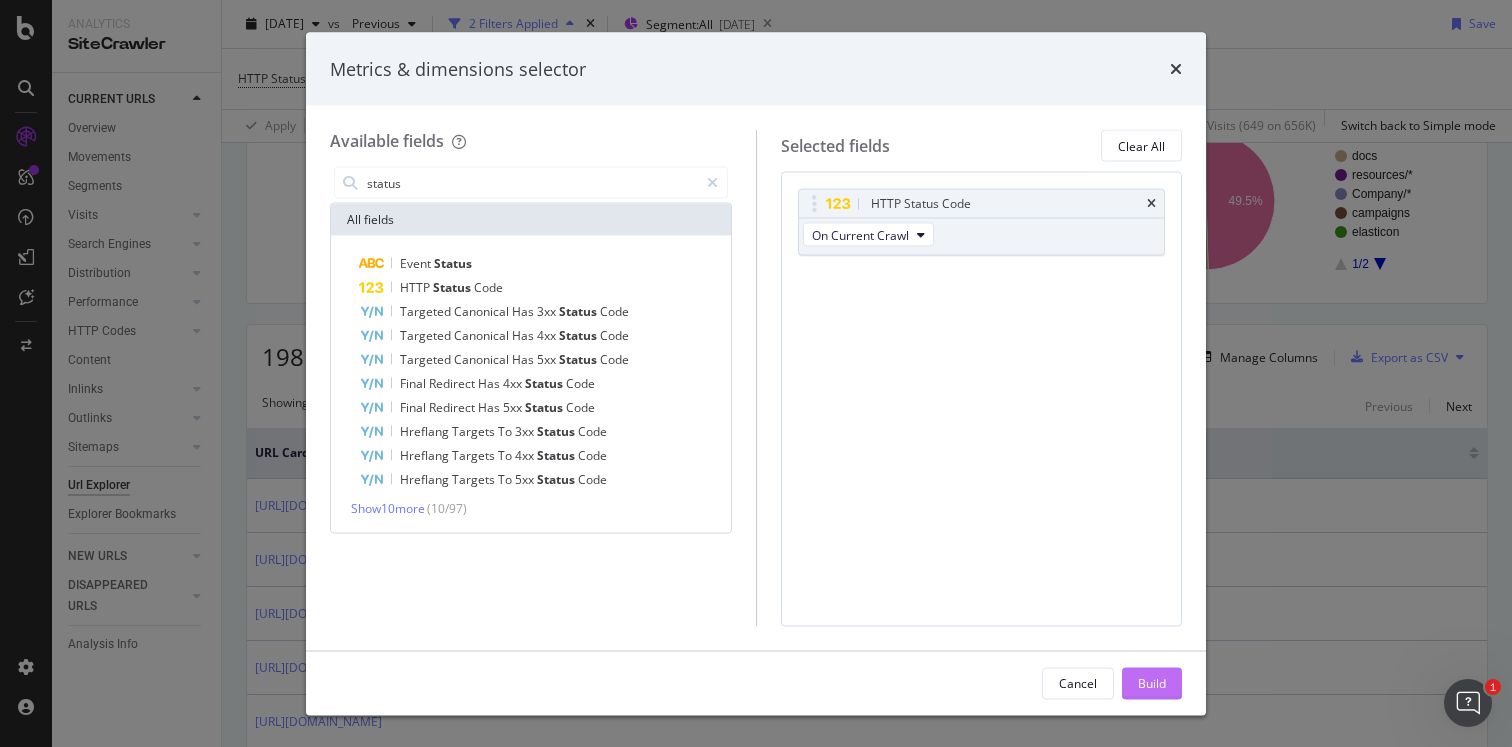 click on "Build" at bounding box center (1152, 682) 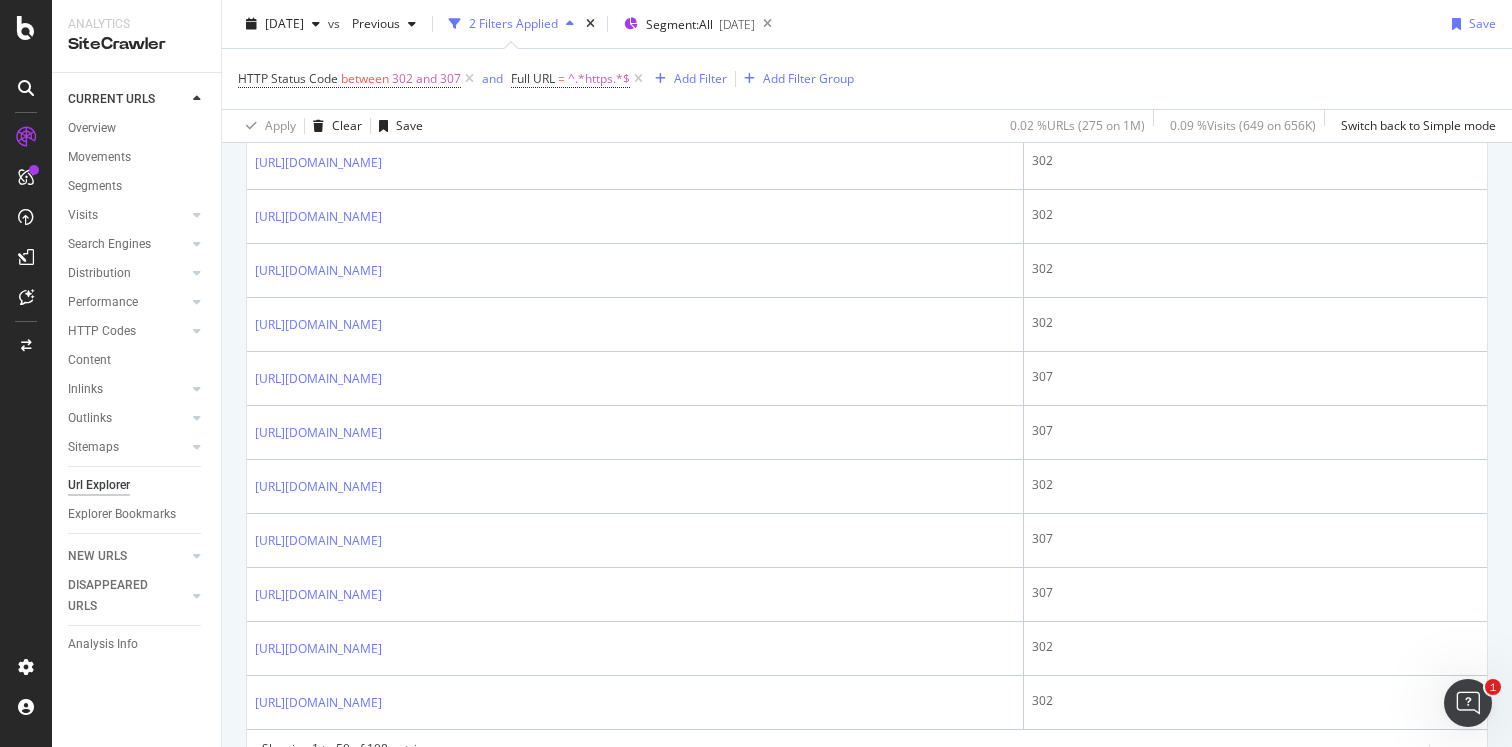 scroll, scrollTop: 2726, scrollLeft: 0, axis: vertical 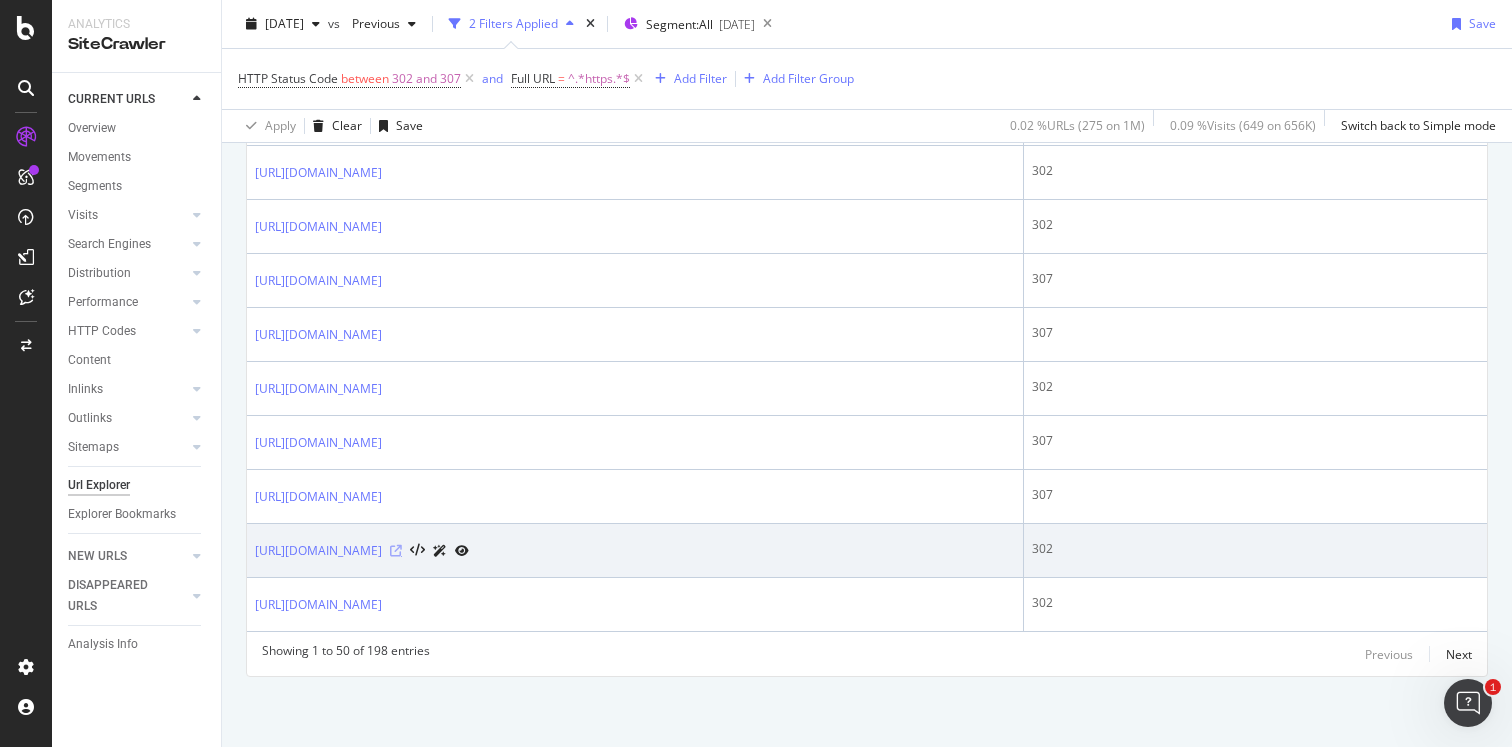 click at bounding box center [396, 551] 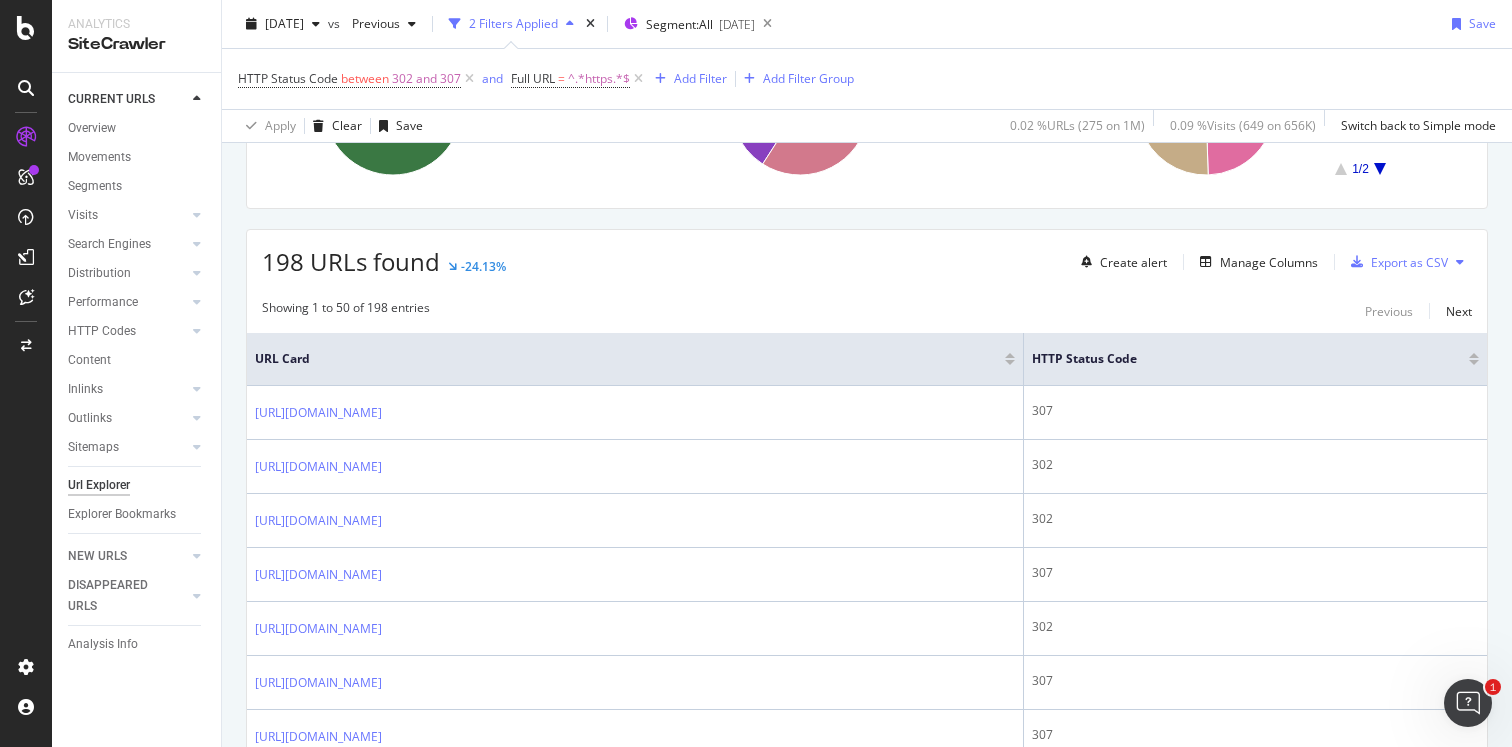 scroll, scrollTop: 0, scrollLeft: 0, axis: both 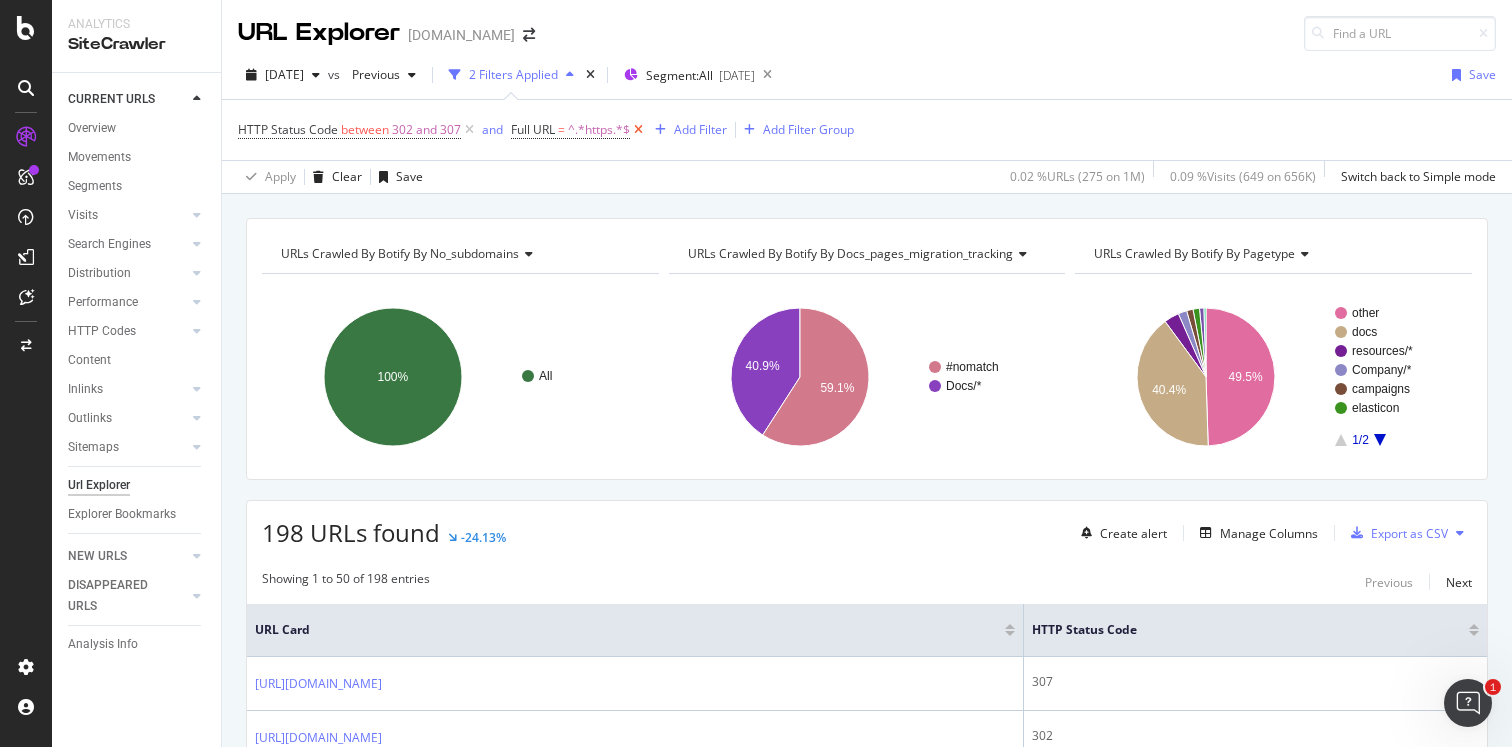click at bounding box center [638, 130] 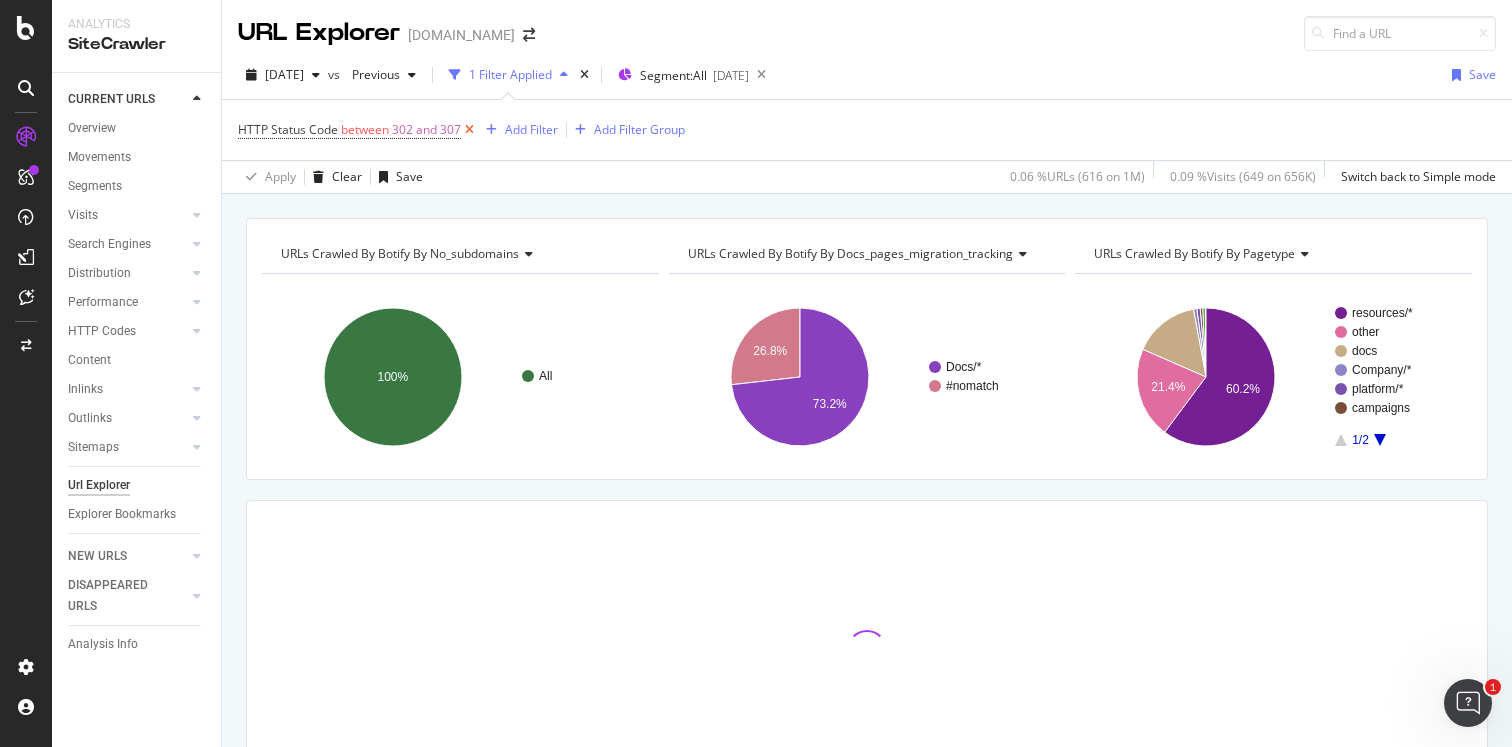 click at bounding box center (469, 130) 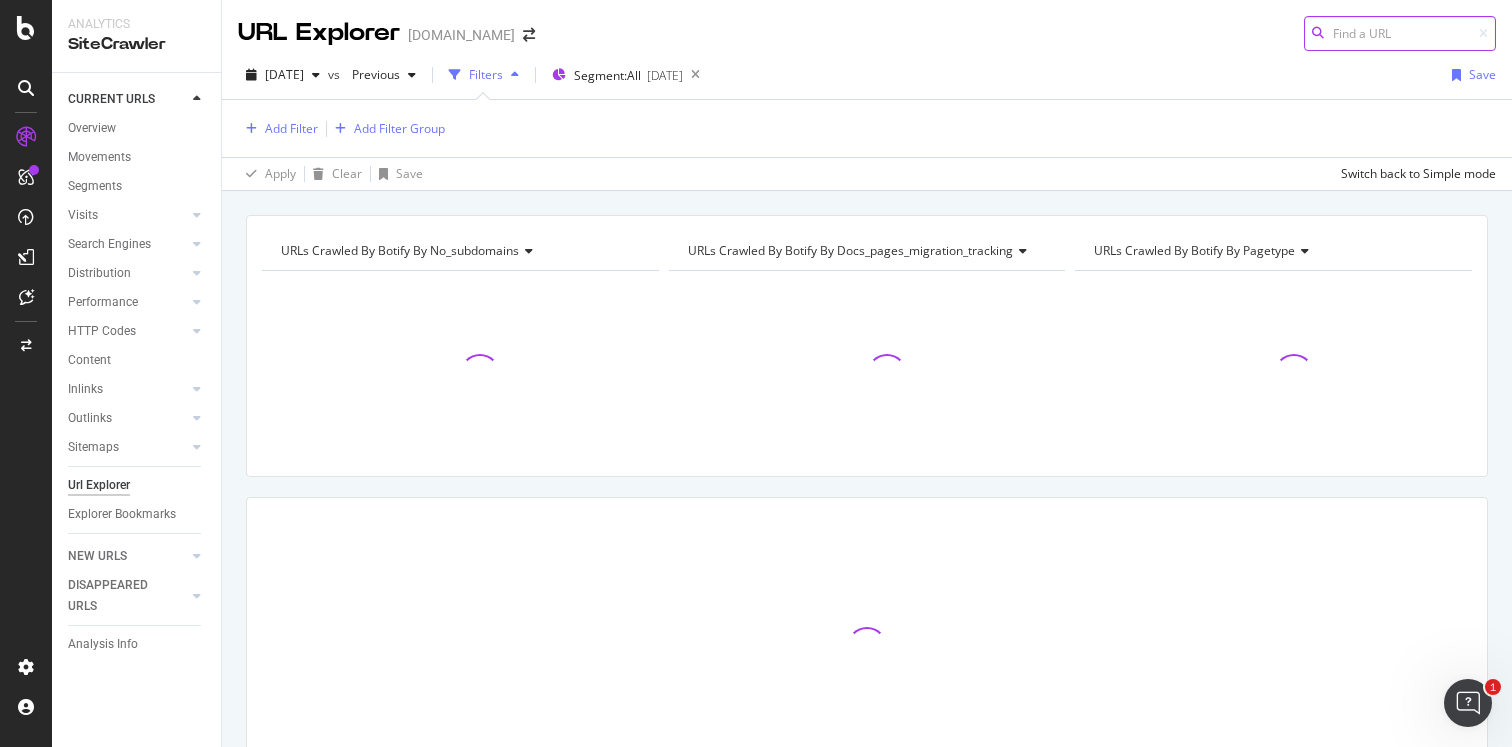 click at bounding box center (1400, 33) 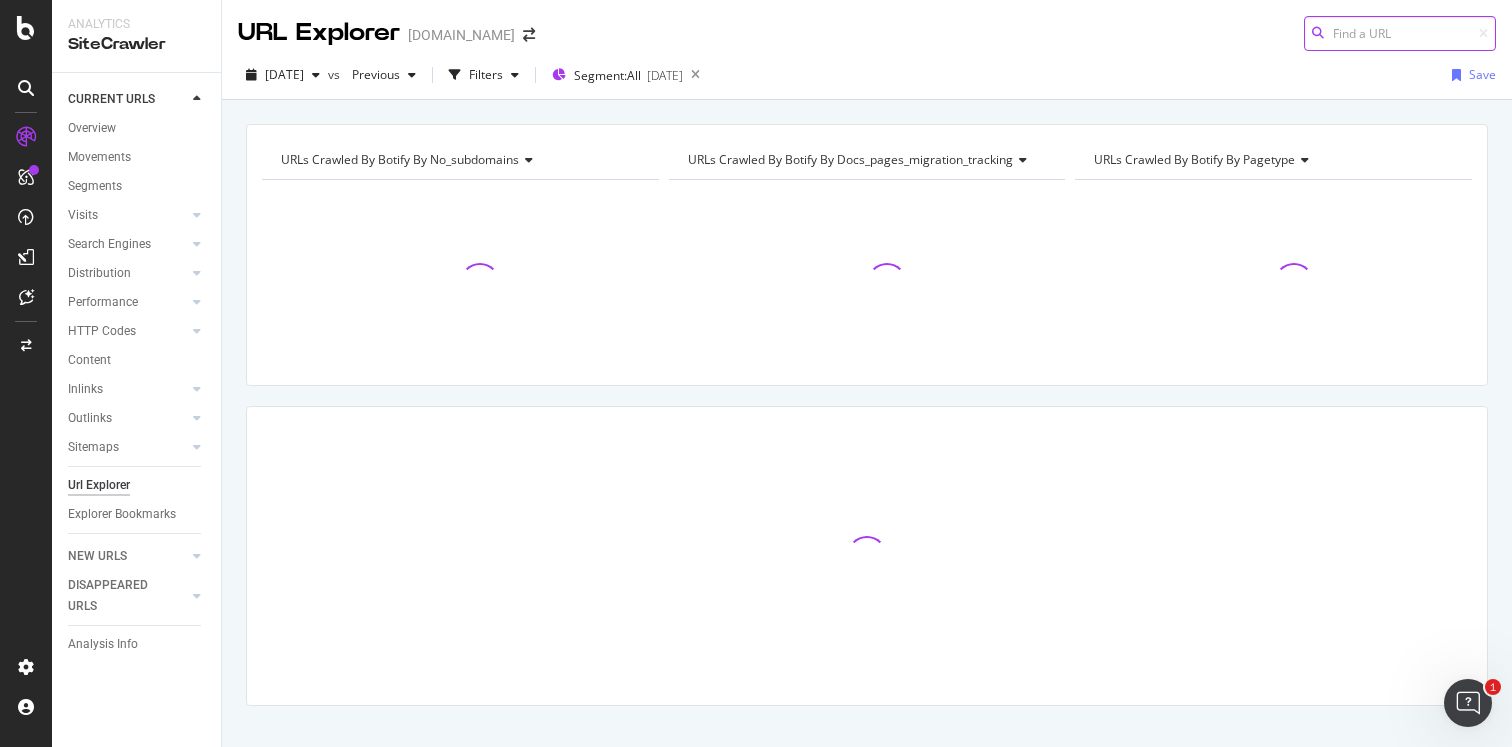 paste on "https://www.elastic.co/about/press/elastic-adds-machine-learning-into-the-elastic-stack" 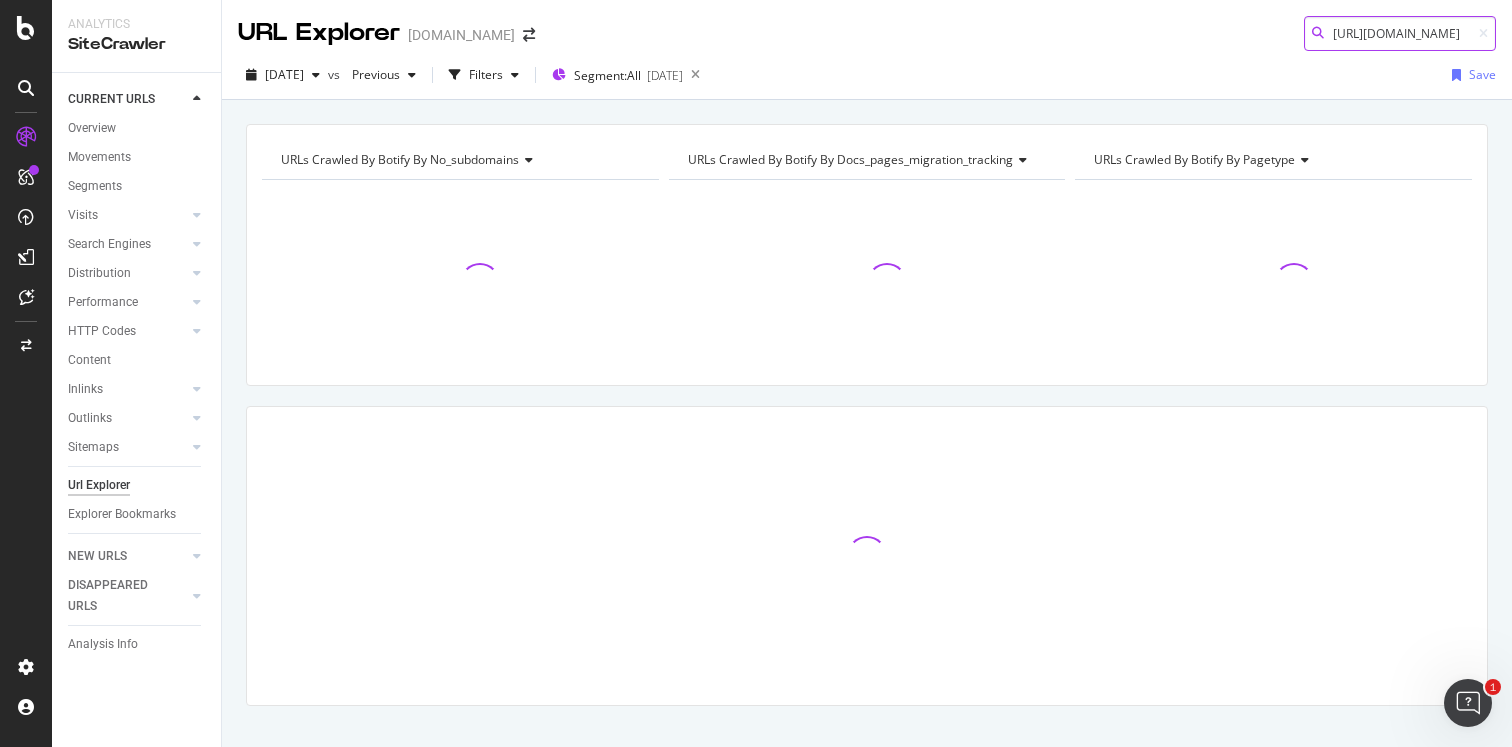 scroll, scrollTop: 0, scrollLeft: 350, axis: horizontal 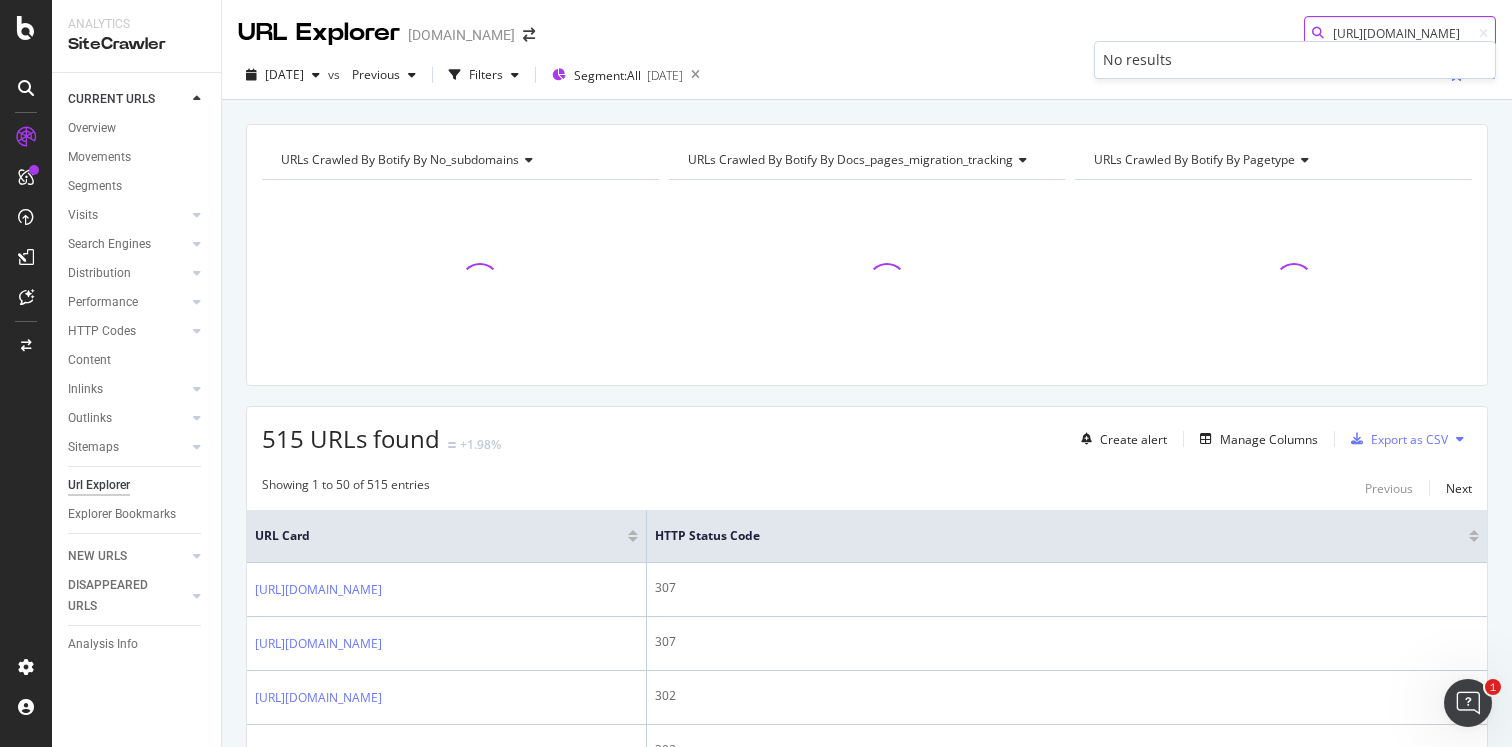 type on "https://www.elastic.co/about/press/elastic-adds-machine-learning-into-the-elastic-stack" 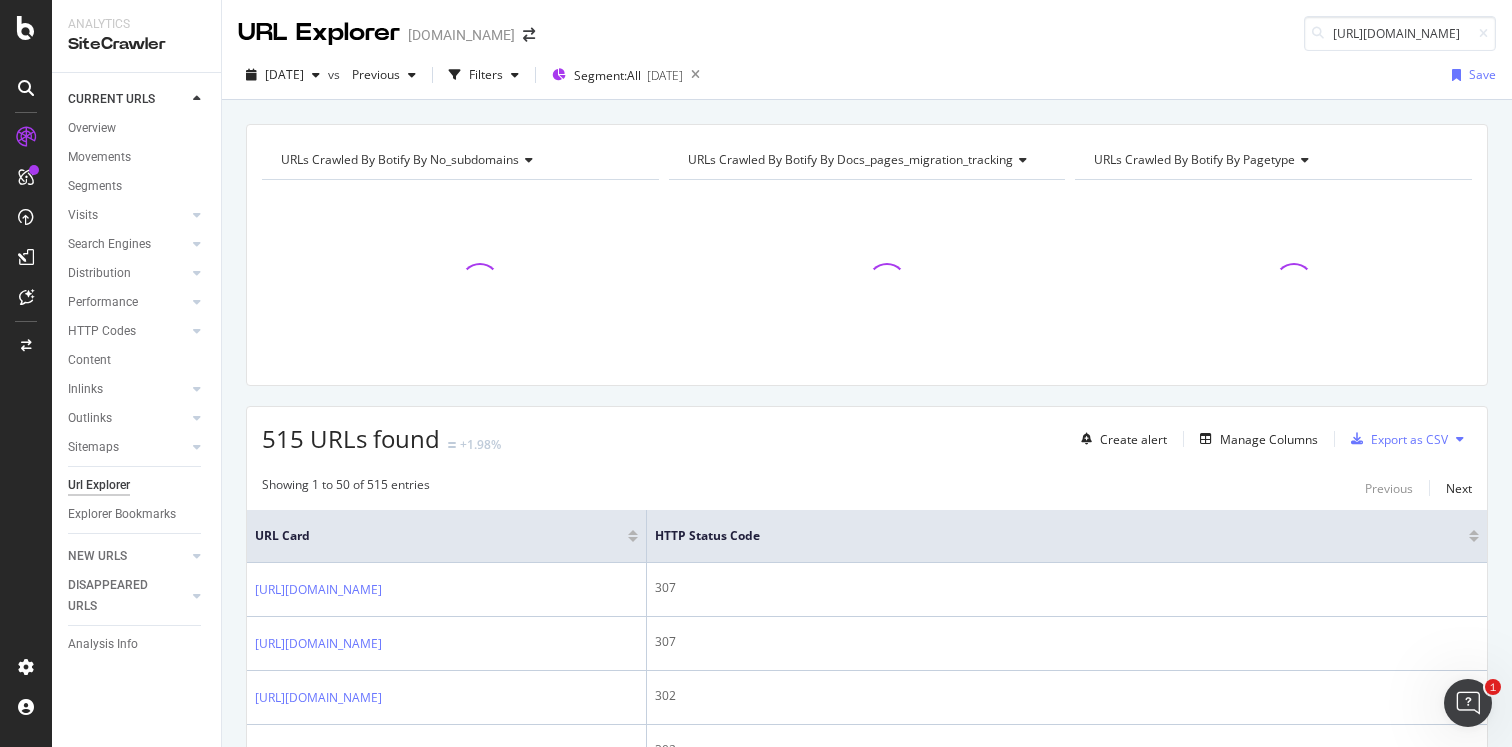 scroll, scrollTop: 0, scrollLeft: 0, axis: both 